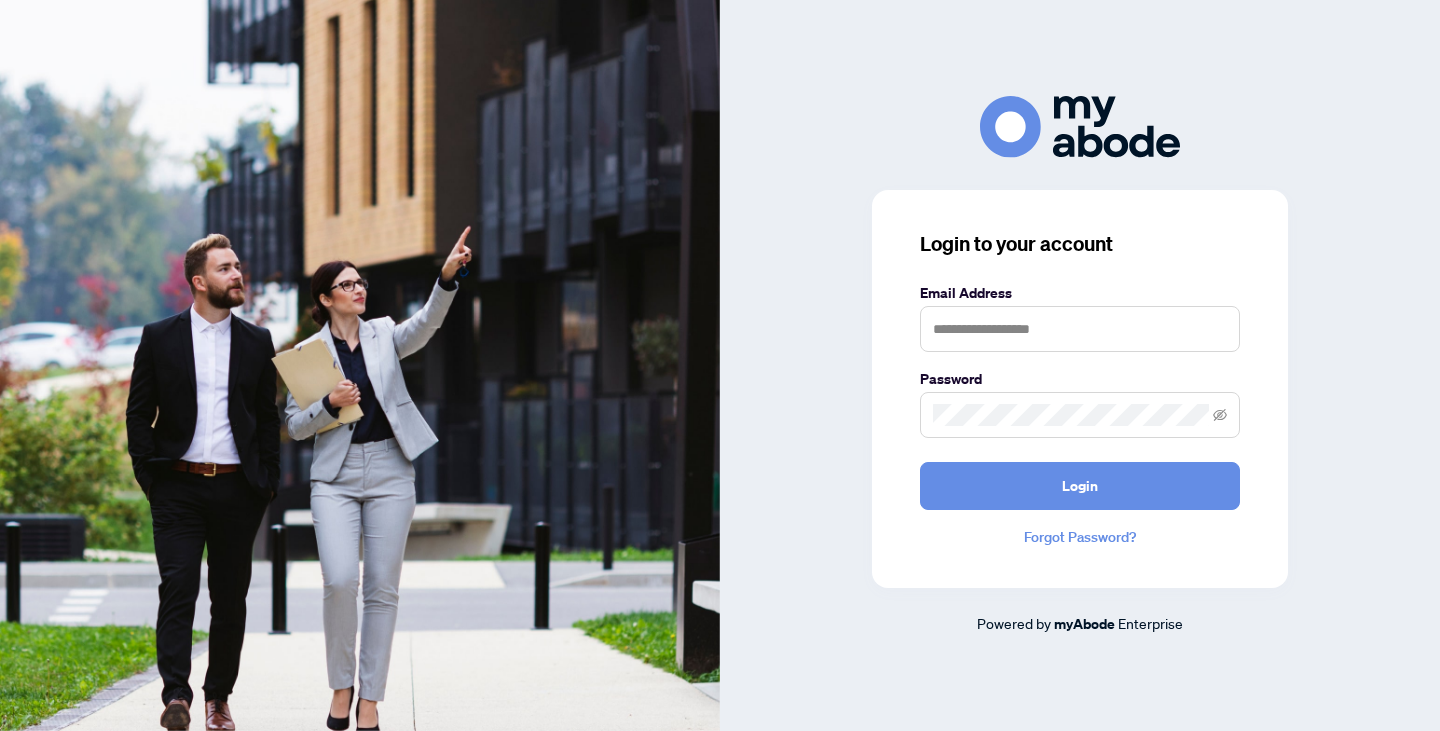 scroll, scrollTop: 0, scrollLeft: 0, axis: both 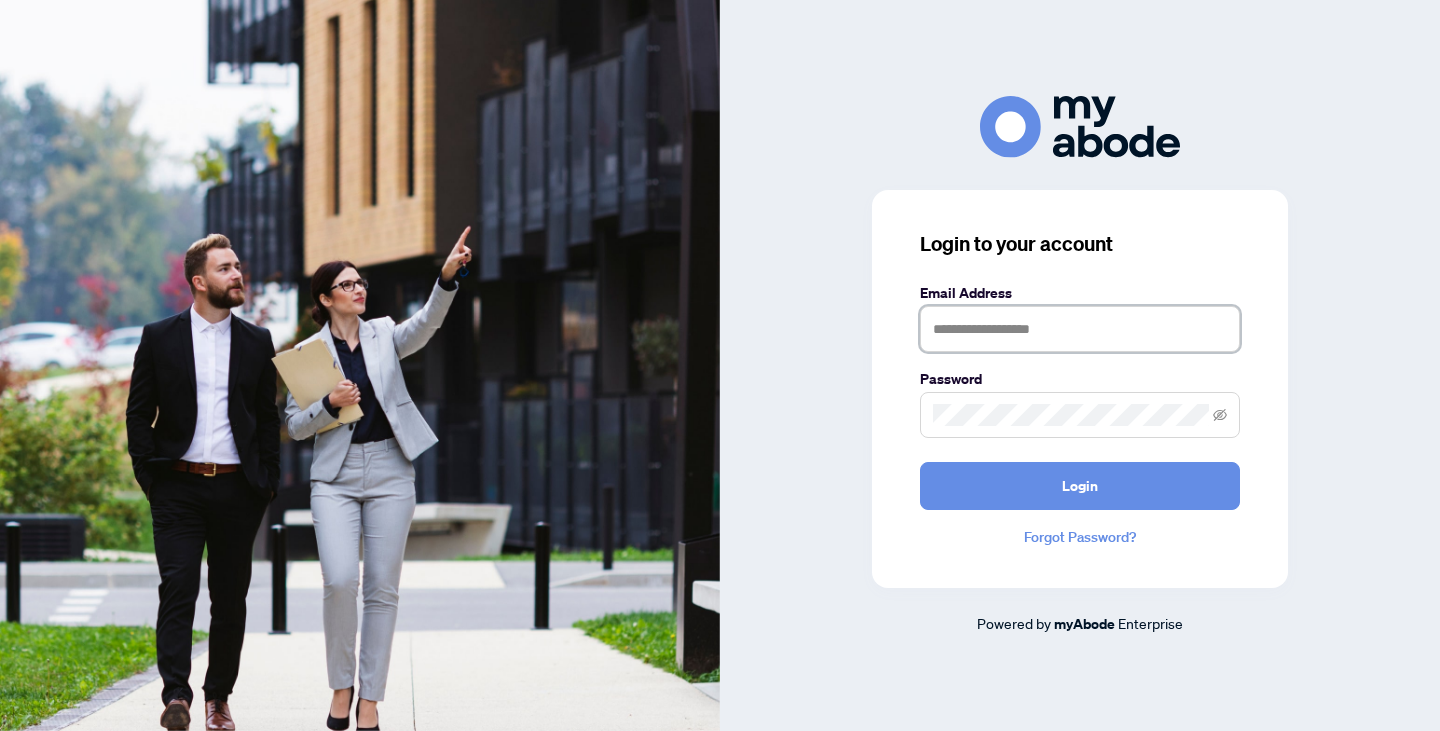 click at bounding box center [1080, 329] 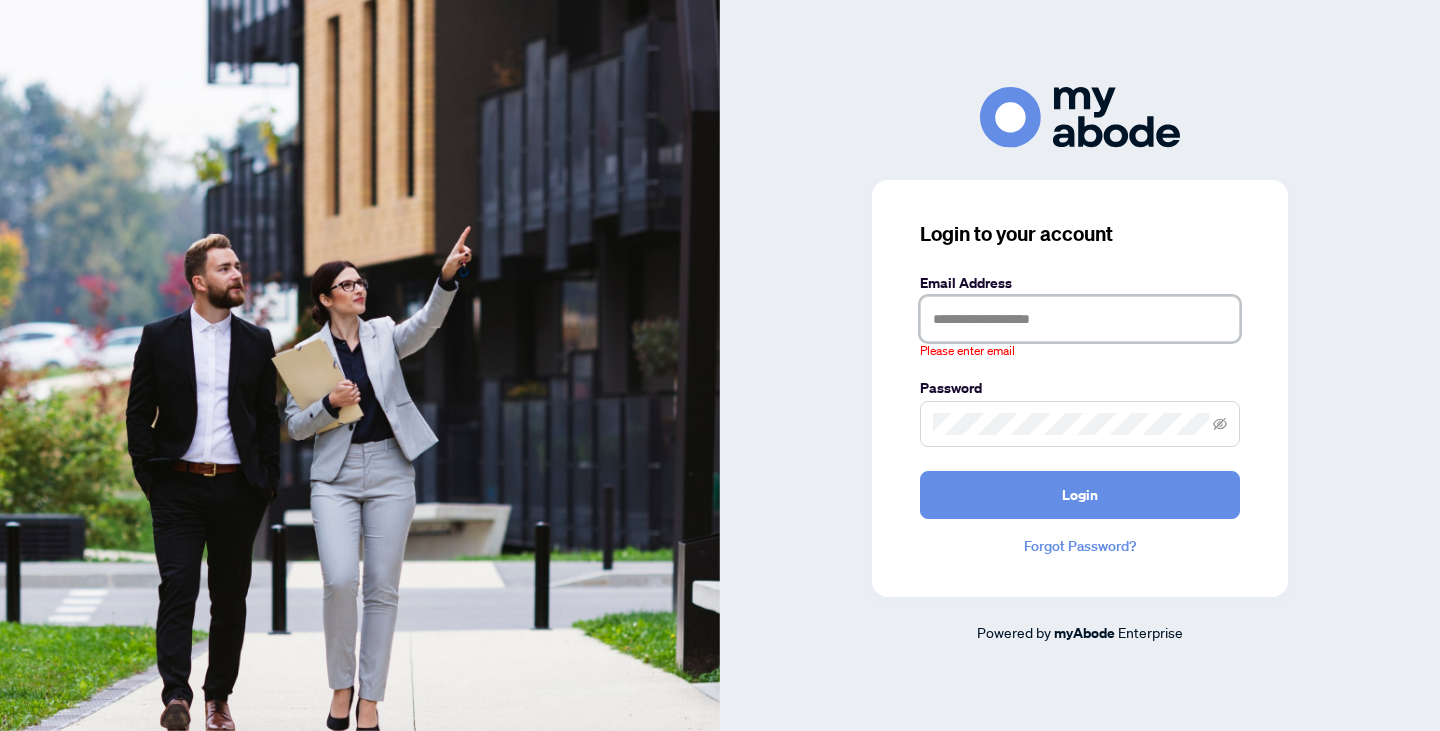 type on "**********" 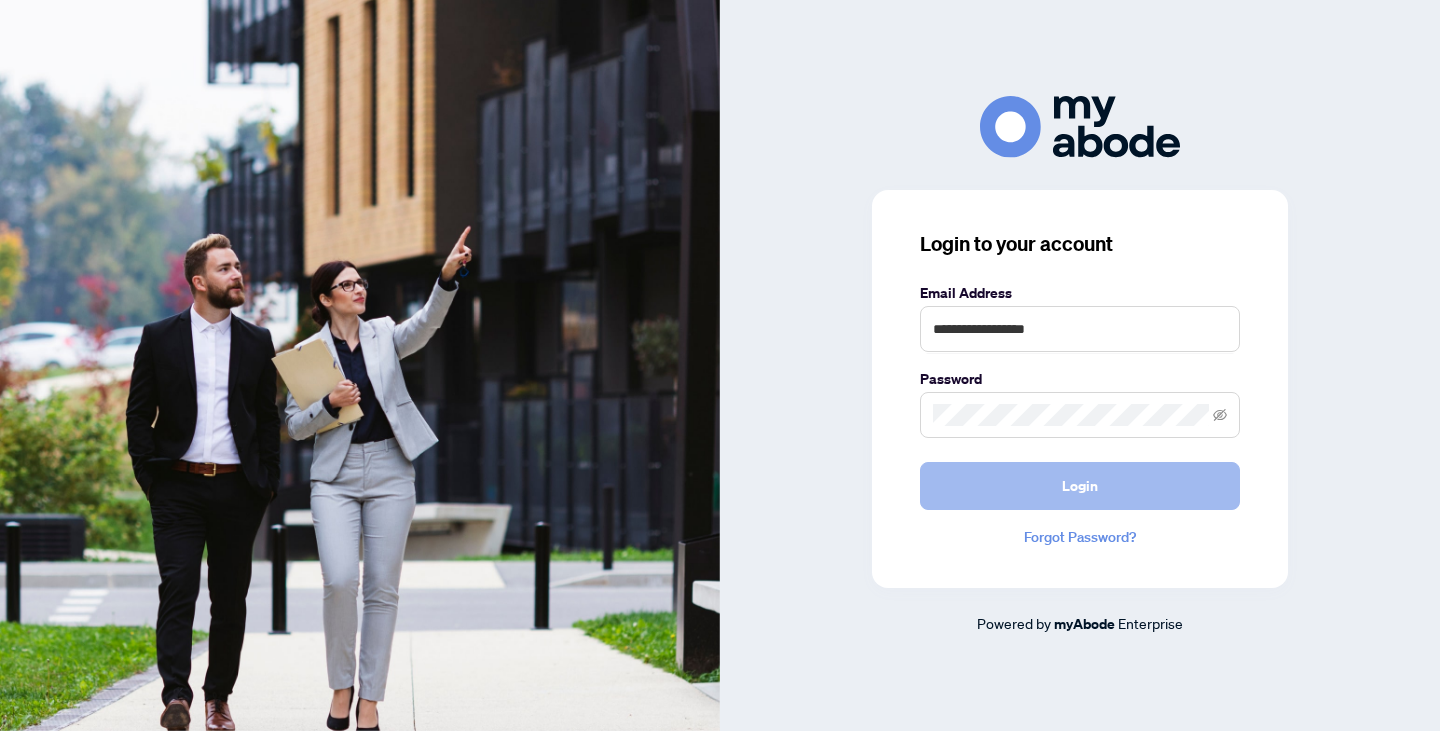 click on "Login" at bounding box center (1080, 486) 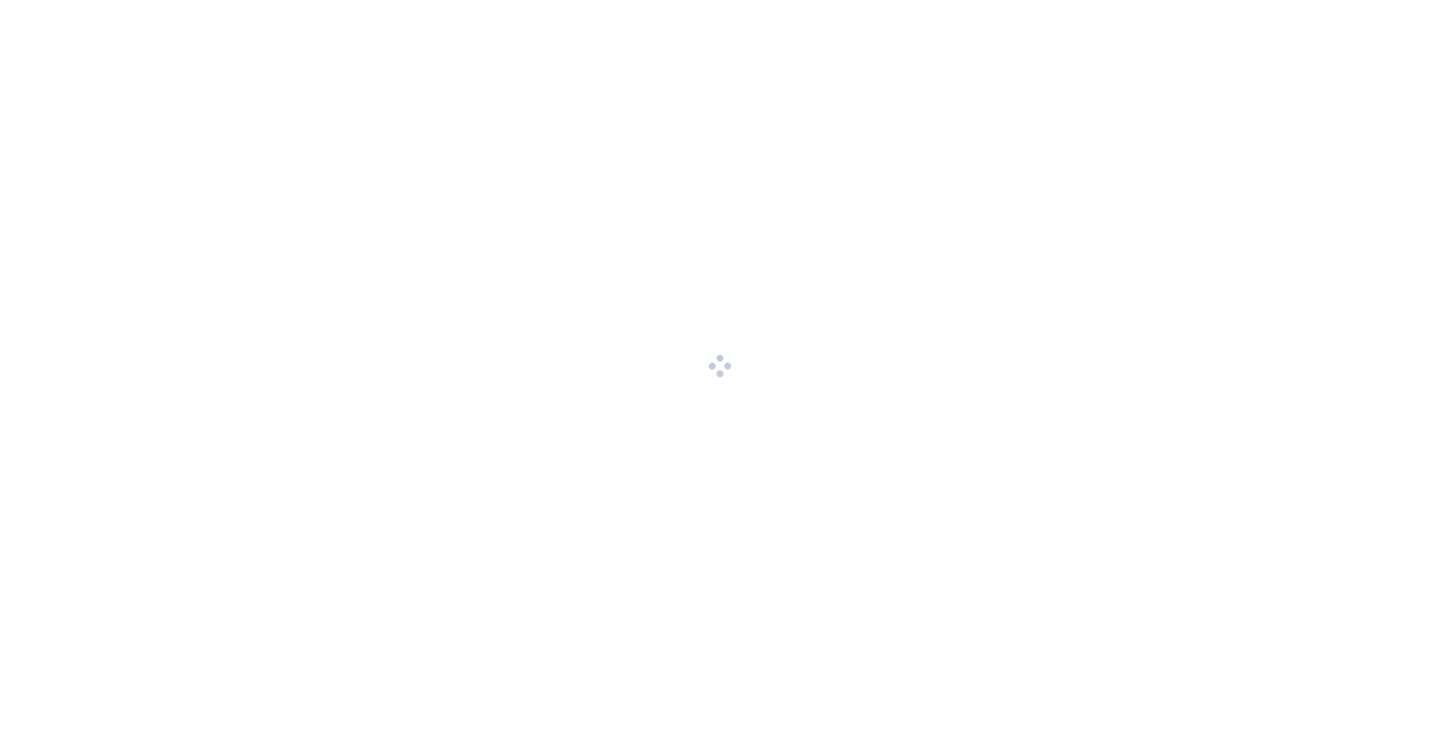 scroll, scrollTop: 0, scrollLeft: 0, axis: both 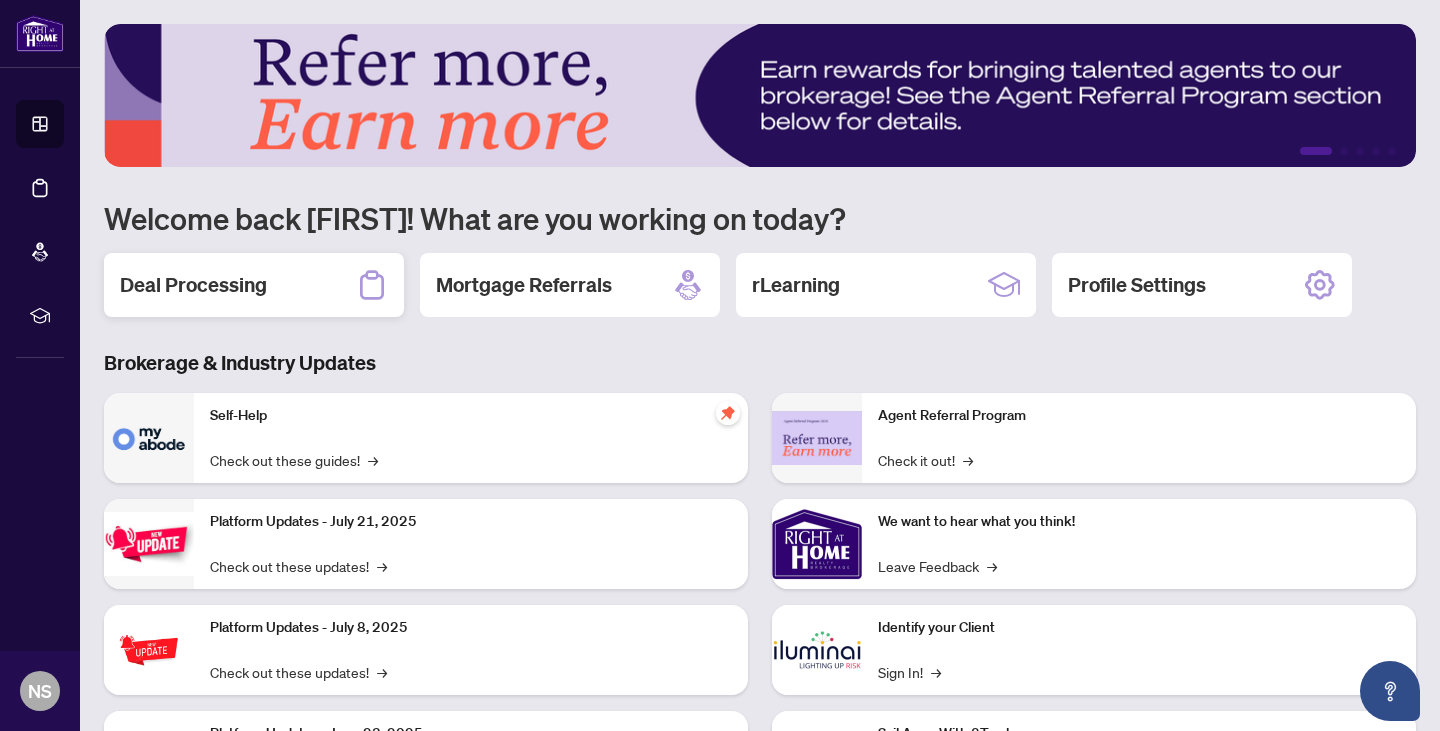 click on "Deal Processing" at bounding box center (193, 285) 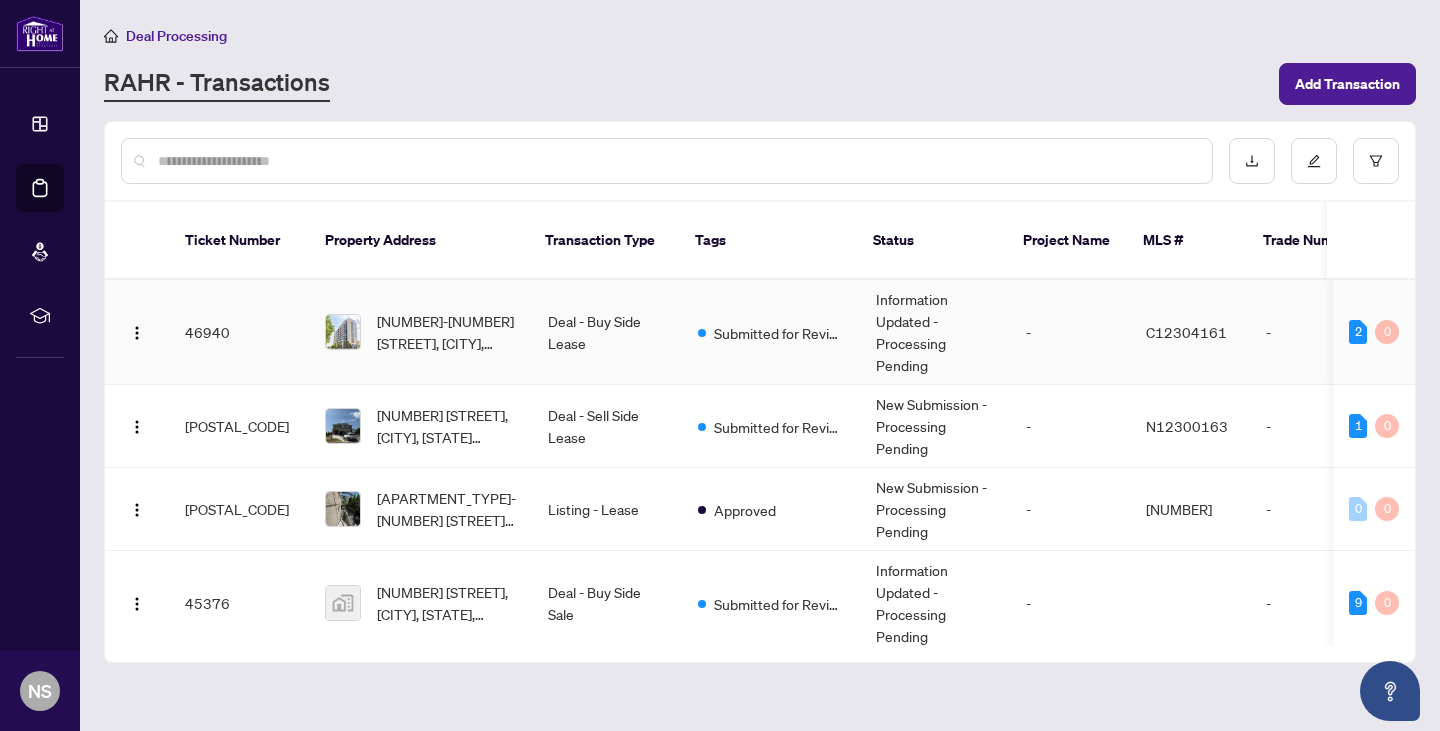 click on "46940" at bounding box center [239, 332] 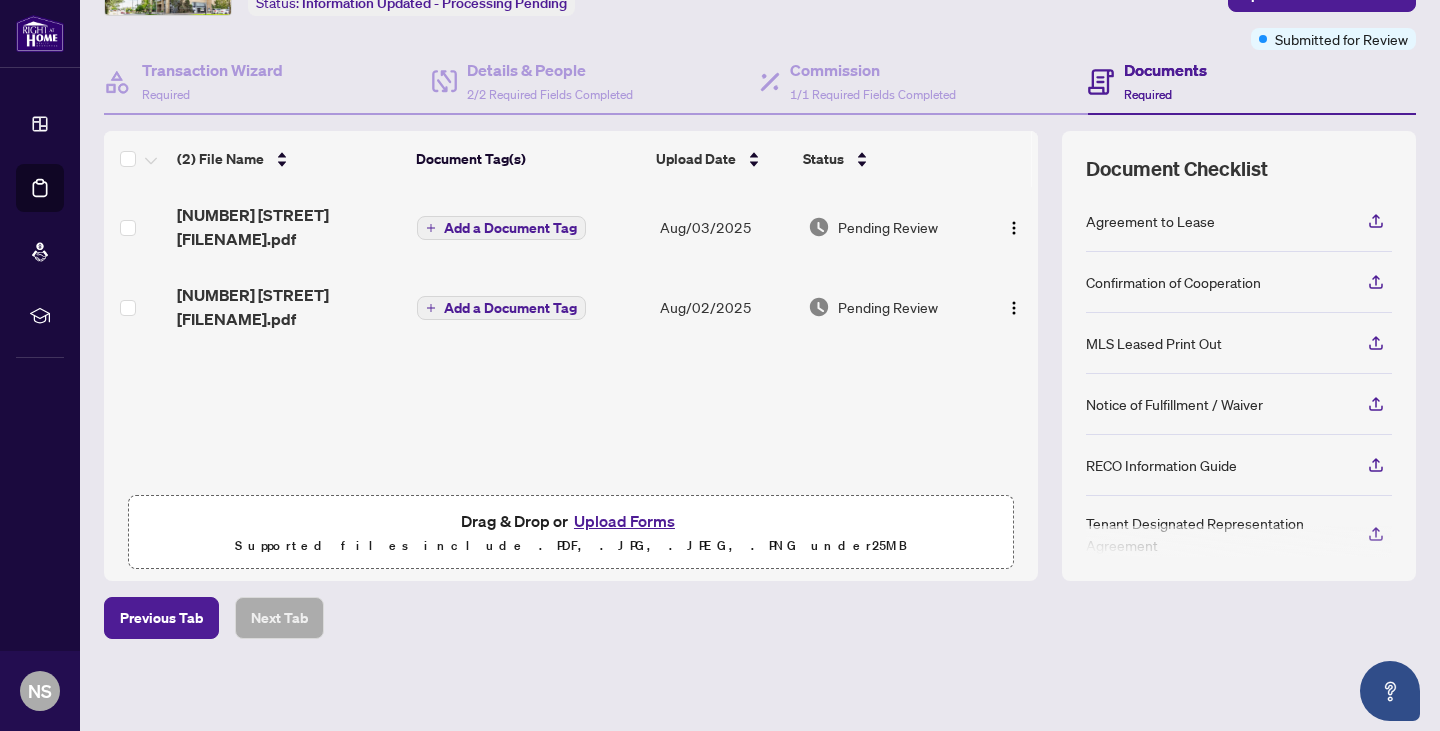 scroll, scrollTop: 0, scrollLeft: 0, axis: both 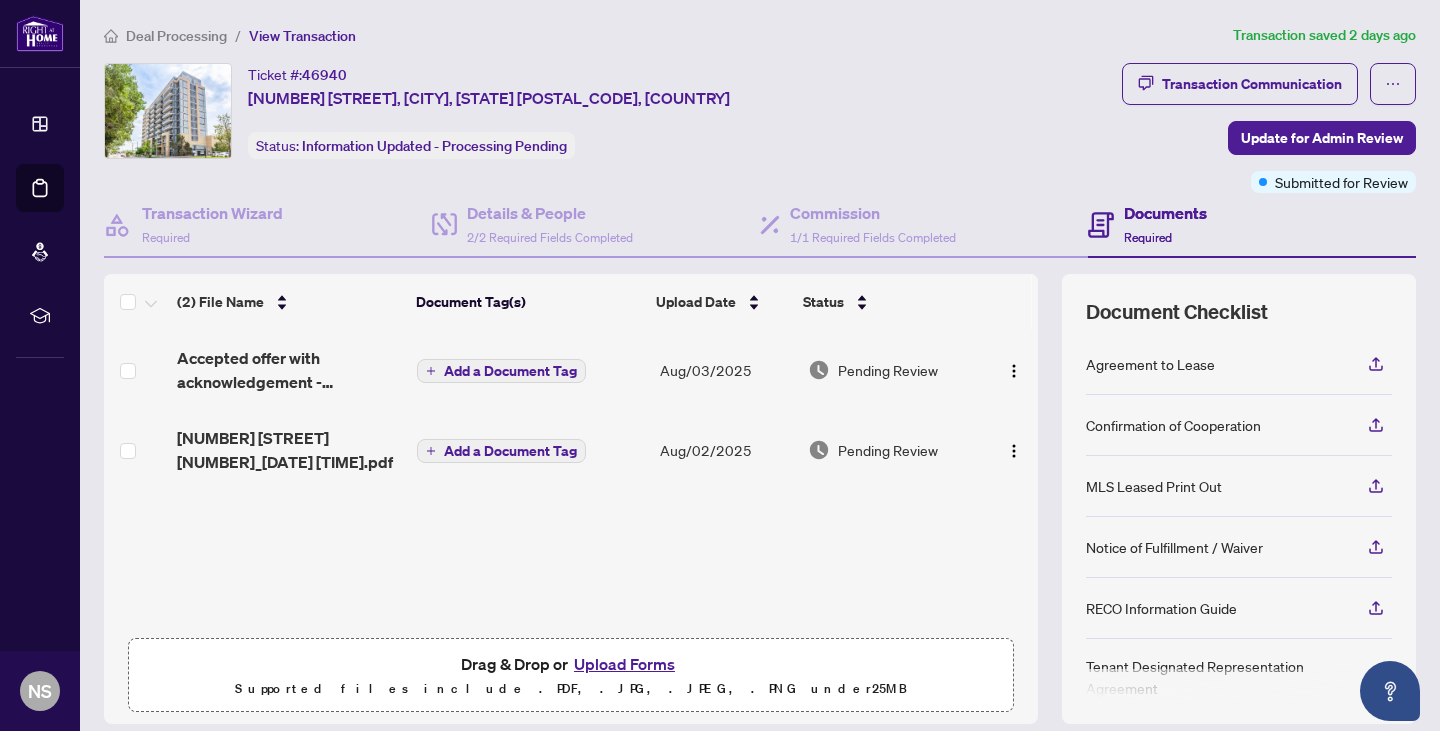 click on "Upload Forms" at bounding box center [624, 664] 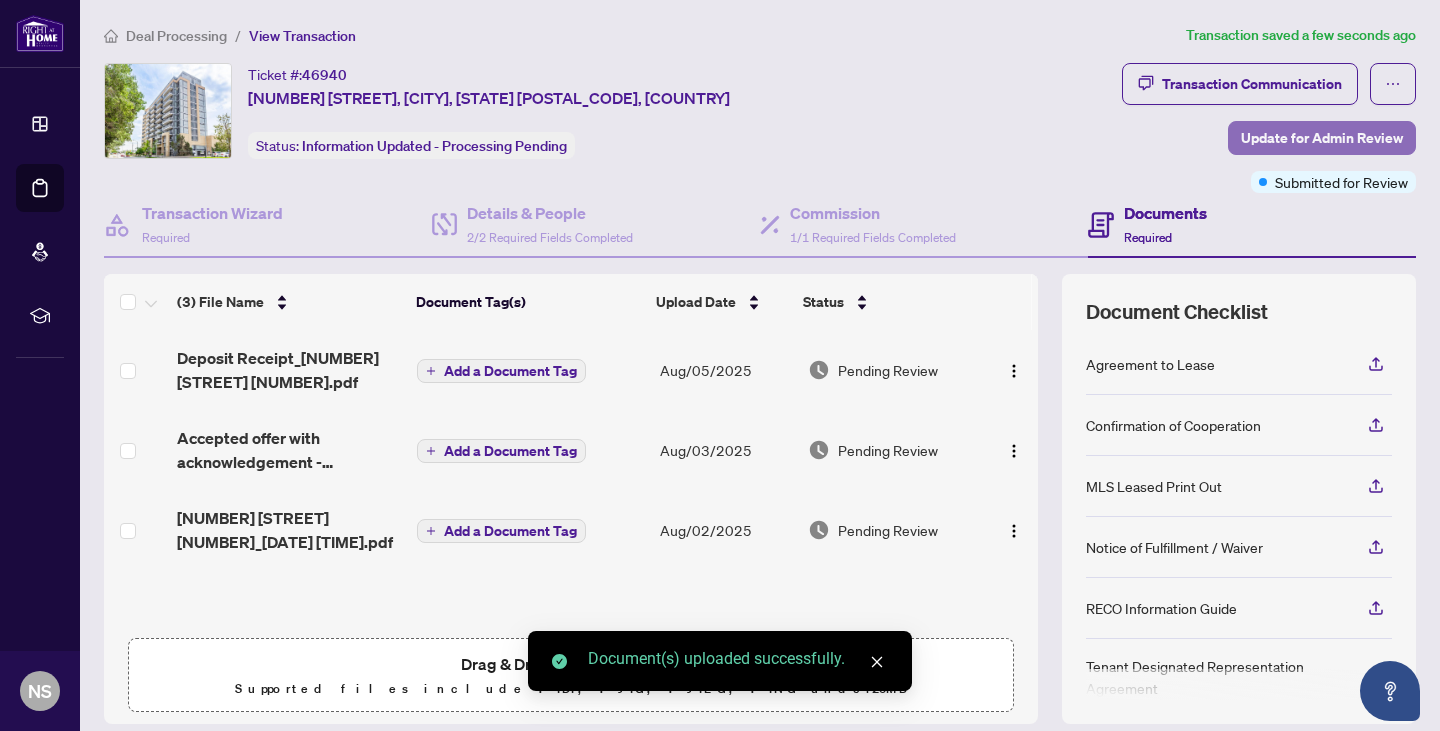 click on "Update for Admin Review" at bounding box center [1322, 138] 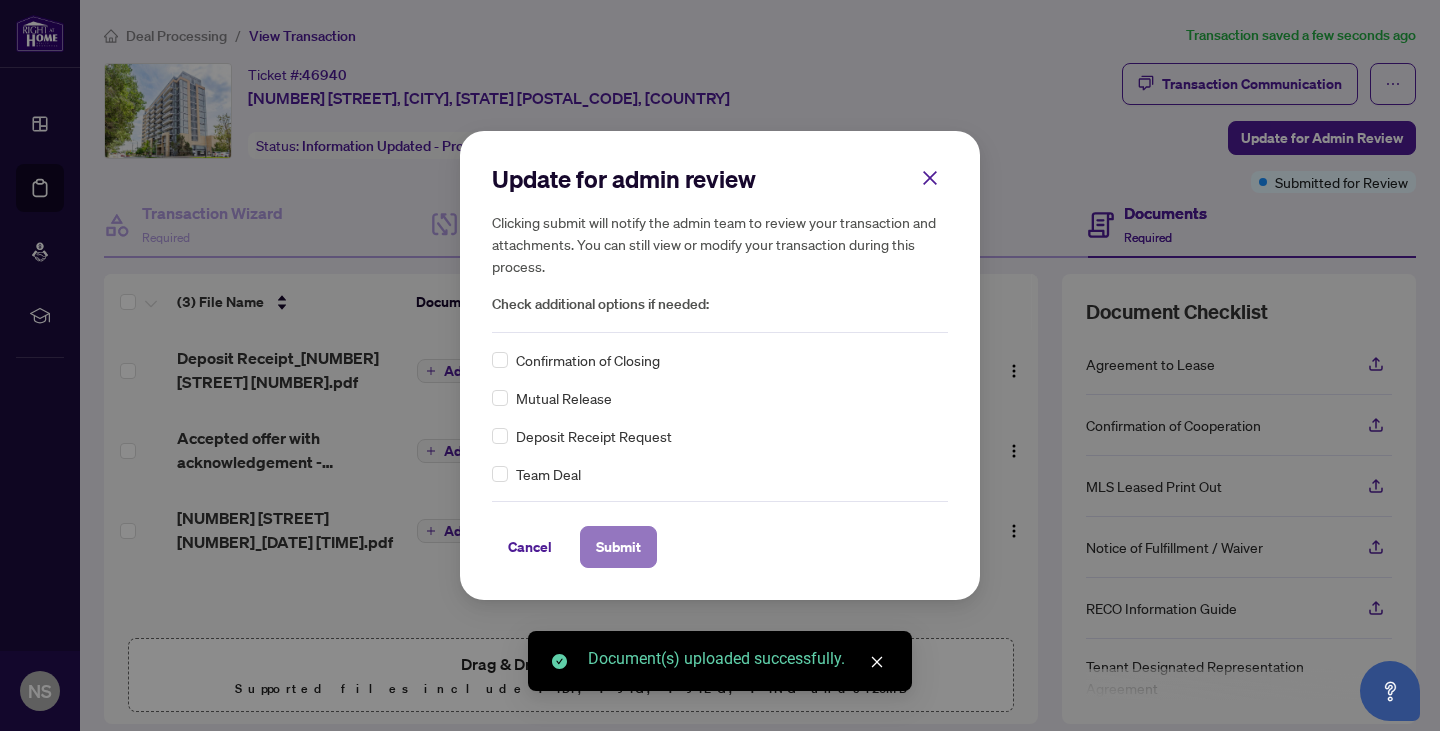 click on "Submit" at bounding box center [618, 547] 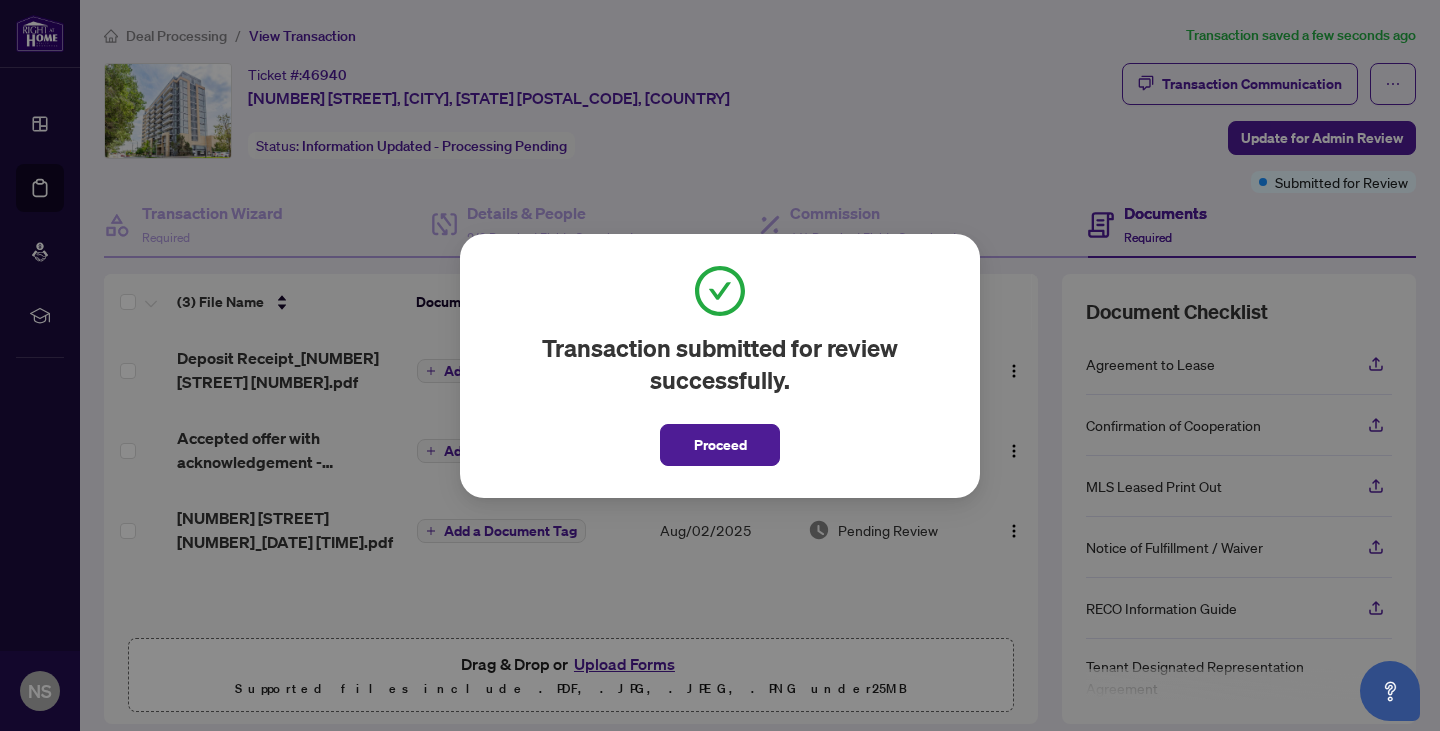 click on "Transaction submitted for review successfully. Proceed Cancel OK" at bounding box center [720, 366] 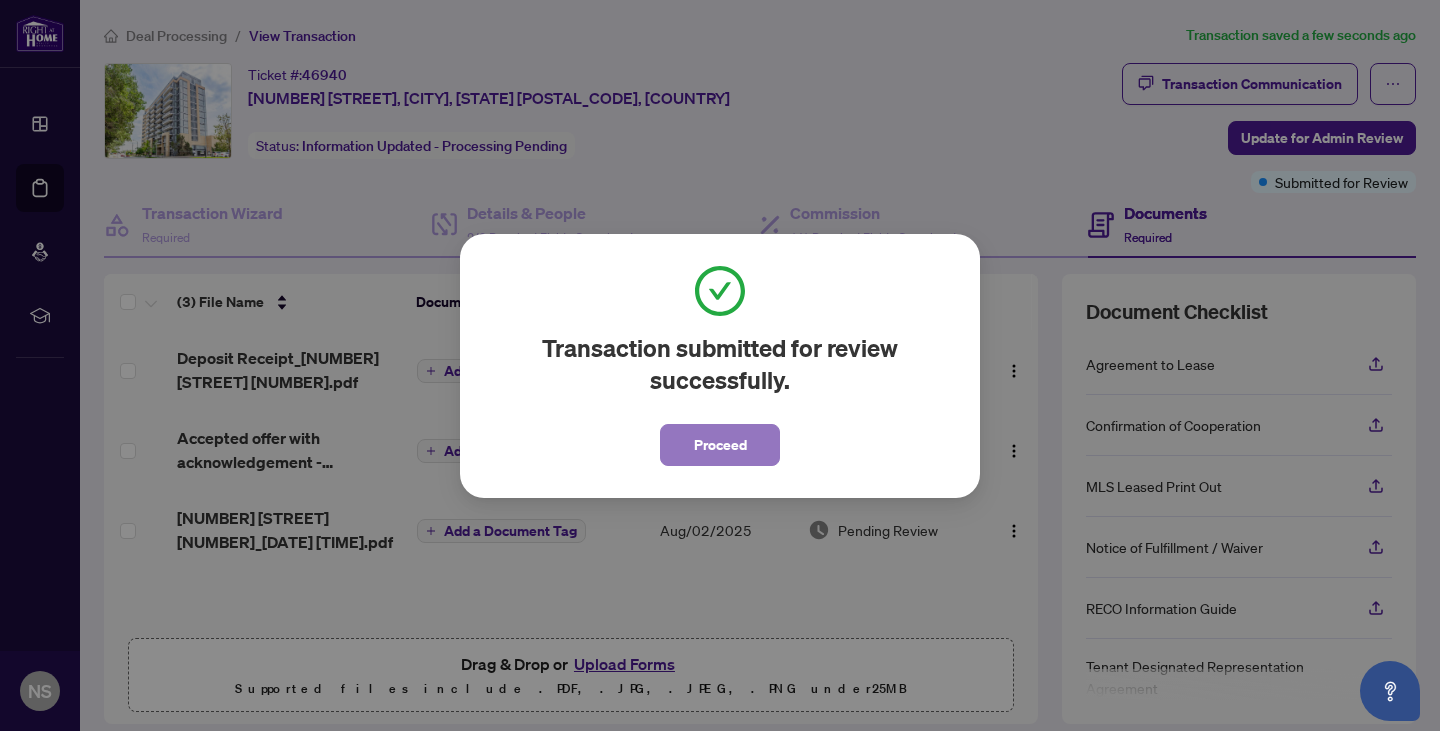 click on "Proceed" at bounding box center [720, 445] 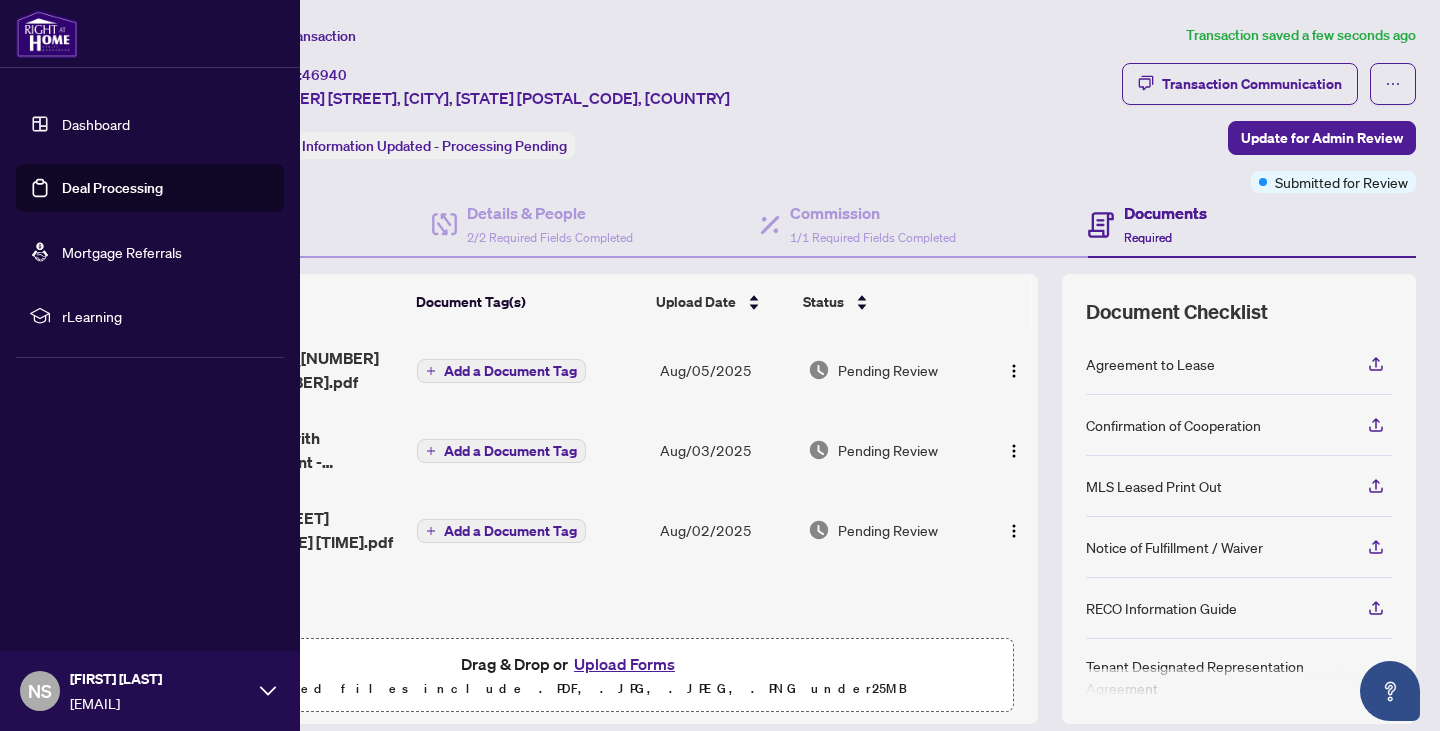 click on "Dashboard" at bounding box center [96, 124] 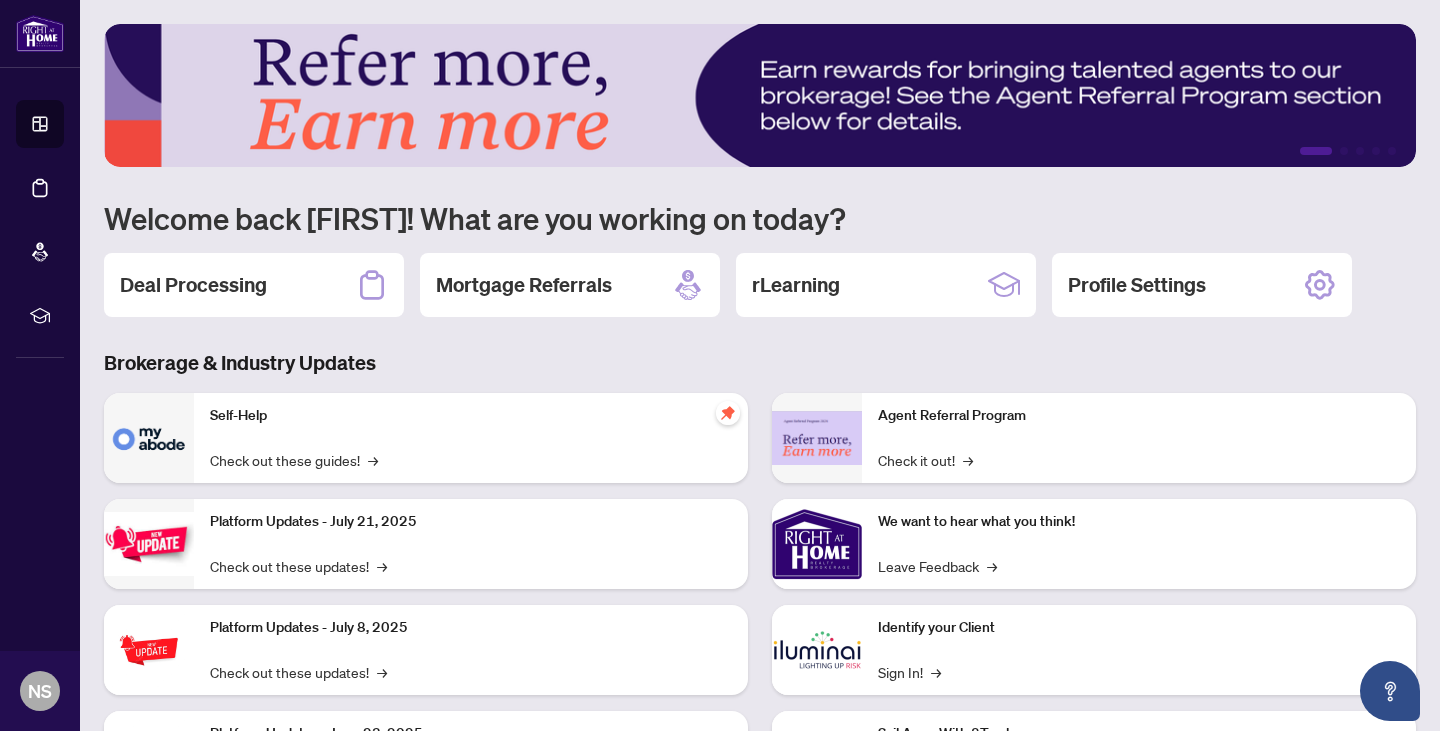 click on "Self-Help Check out these guides! →" at bounding box center (471, 438) 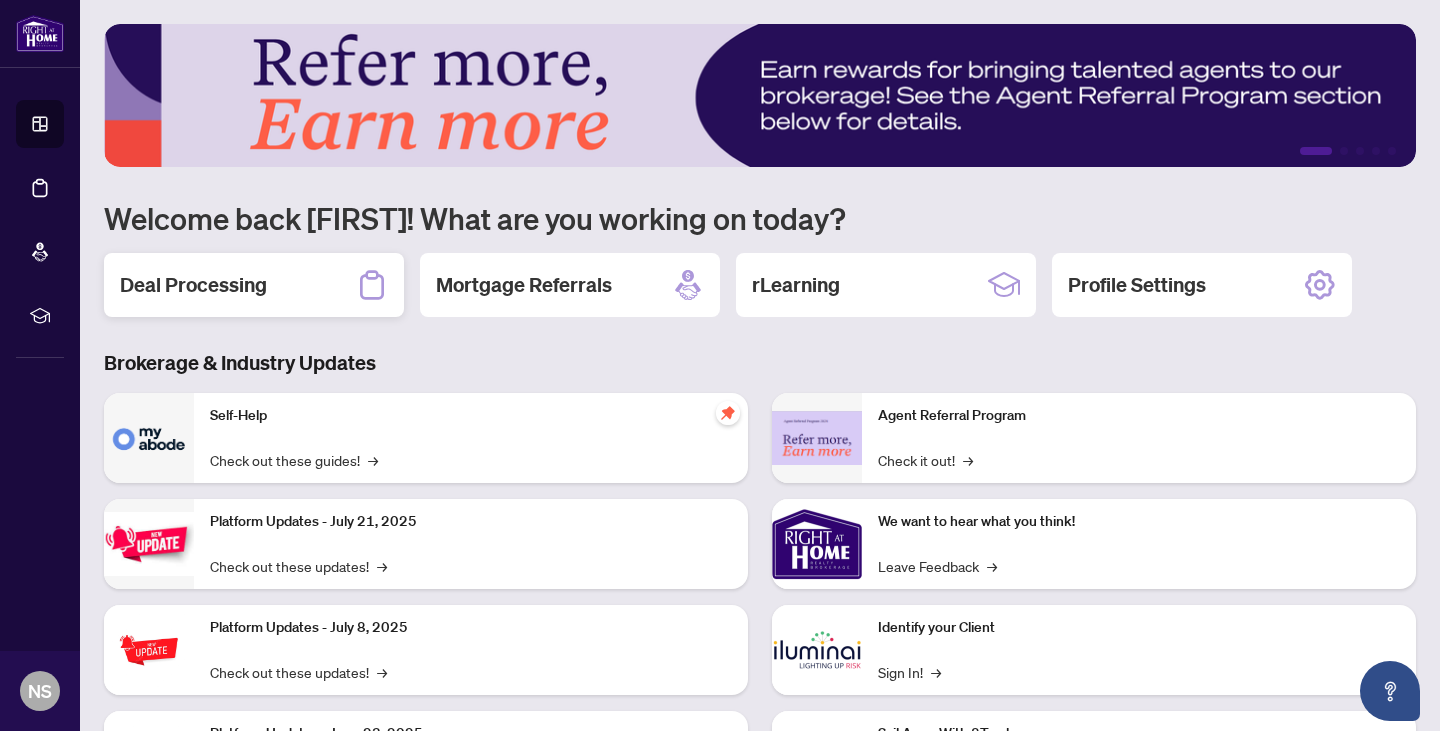 click on "Deal Processing" at bounding box center (254, 285) 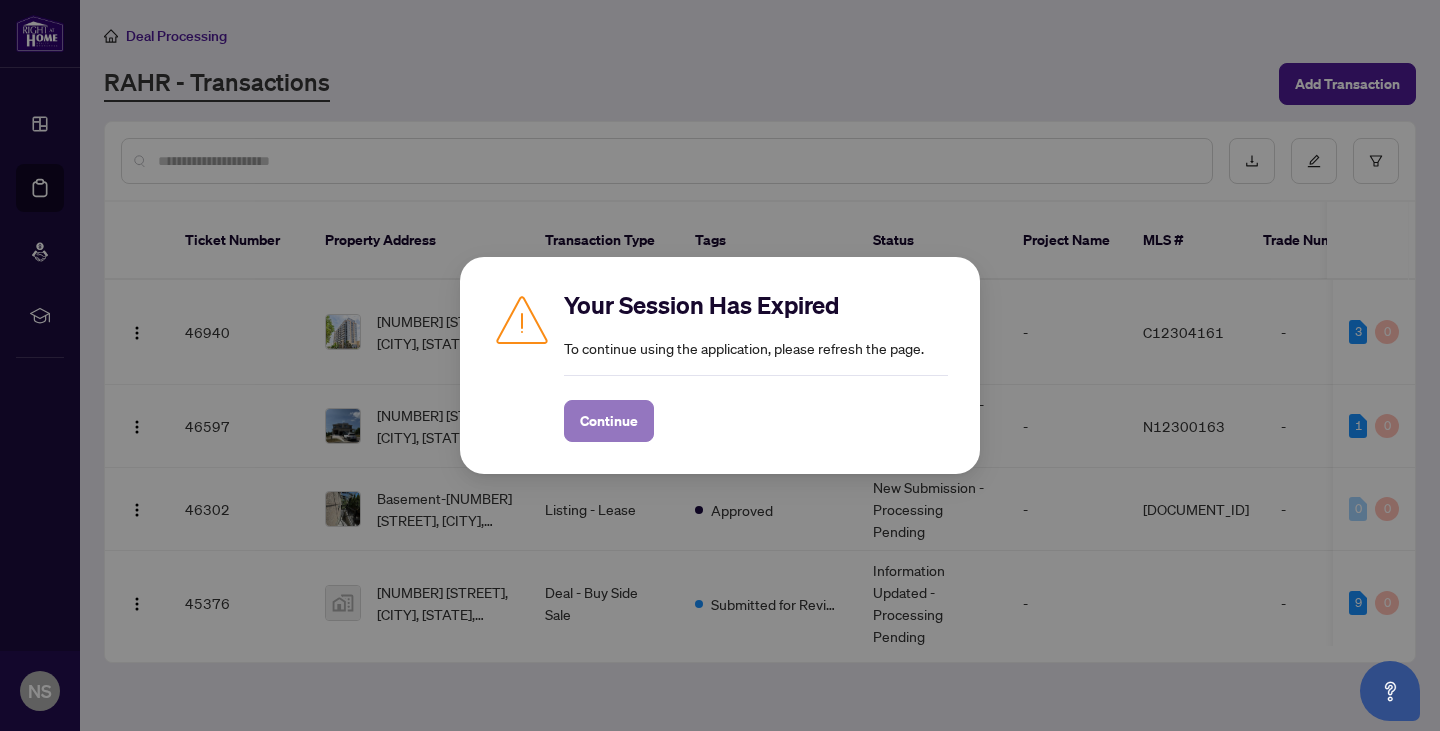click on "Continue" at bounding box center [609, 421] 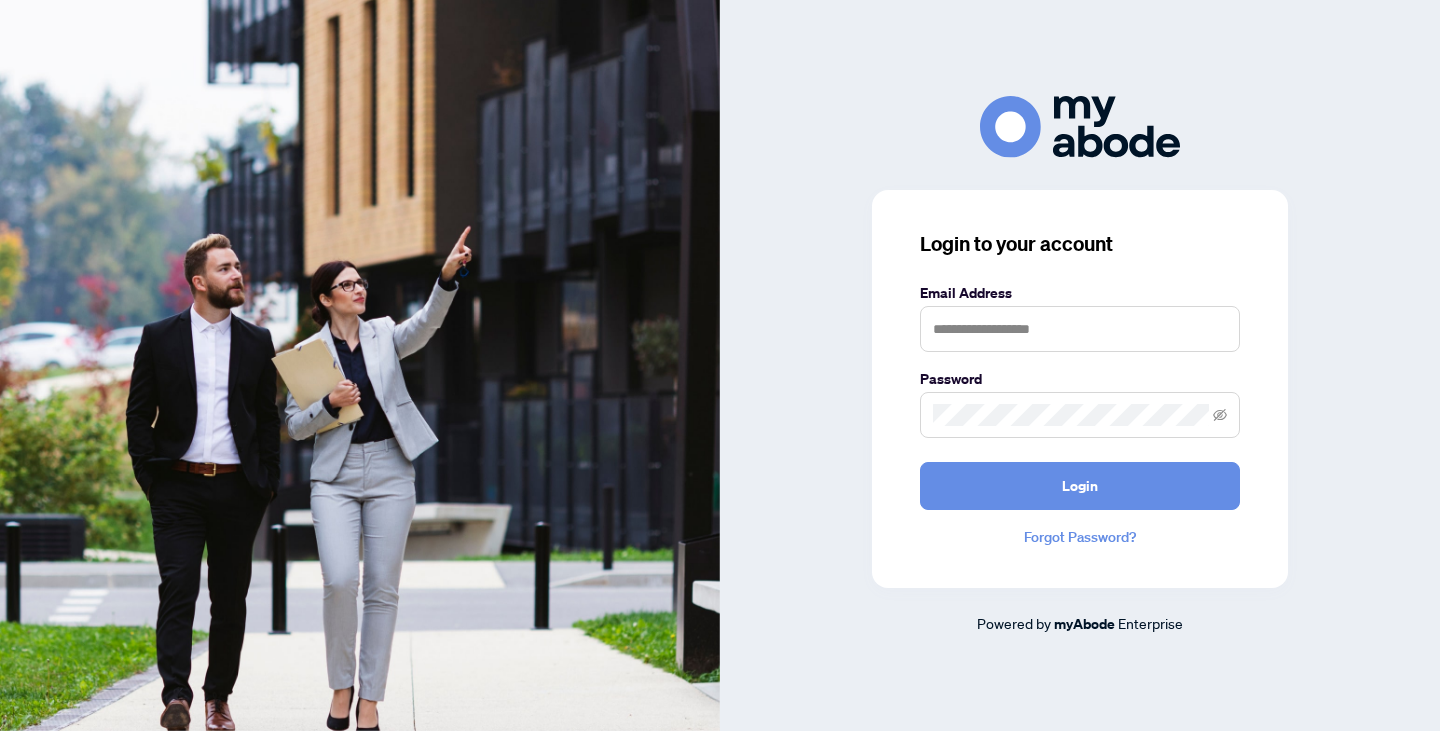 scroll, scrollTop: 0, scrollLeft: 0, axis: both 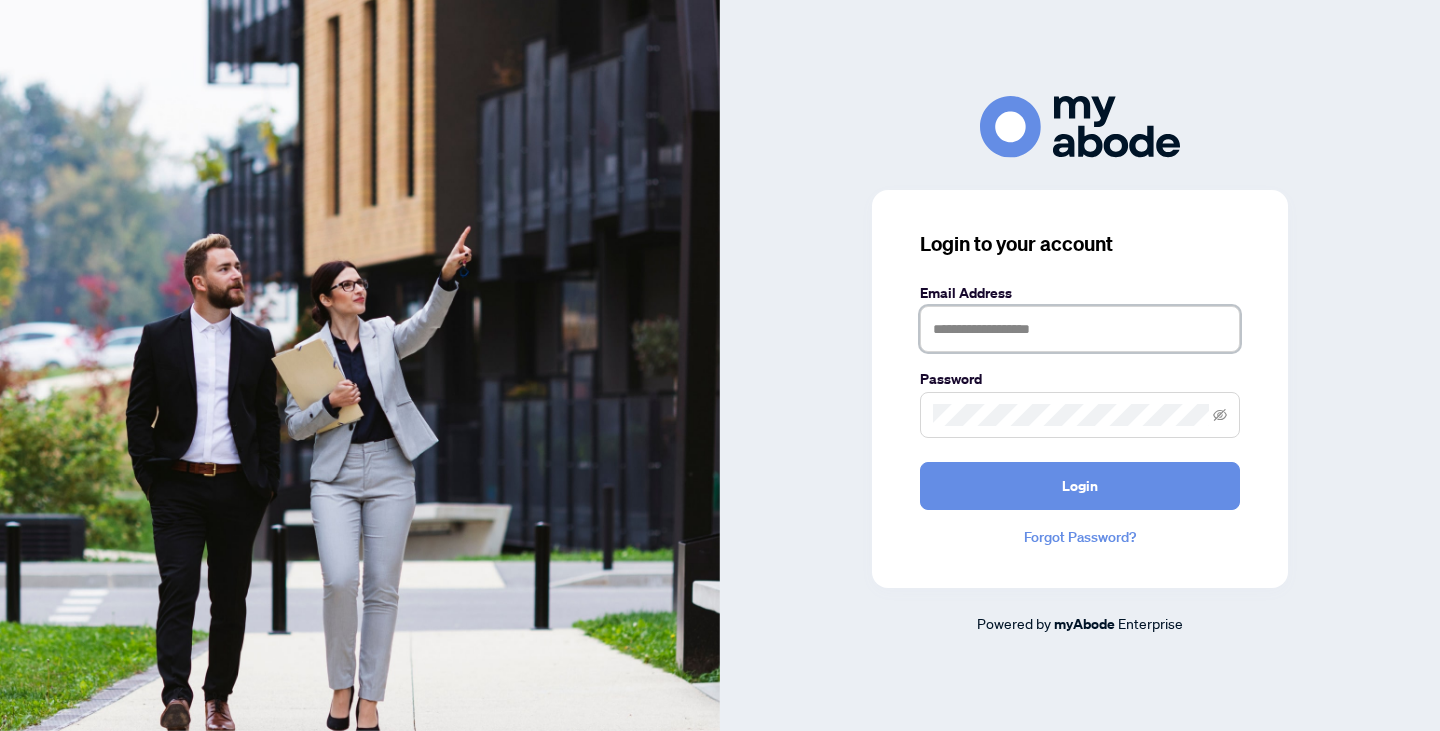 click at bounding box center (1080, 329) 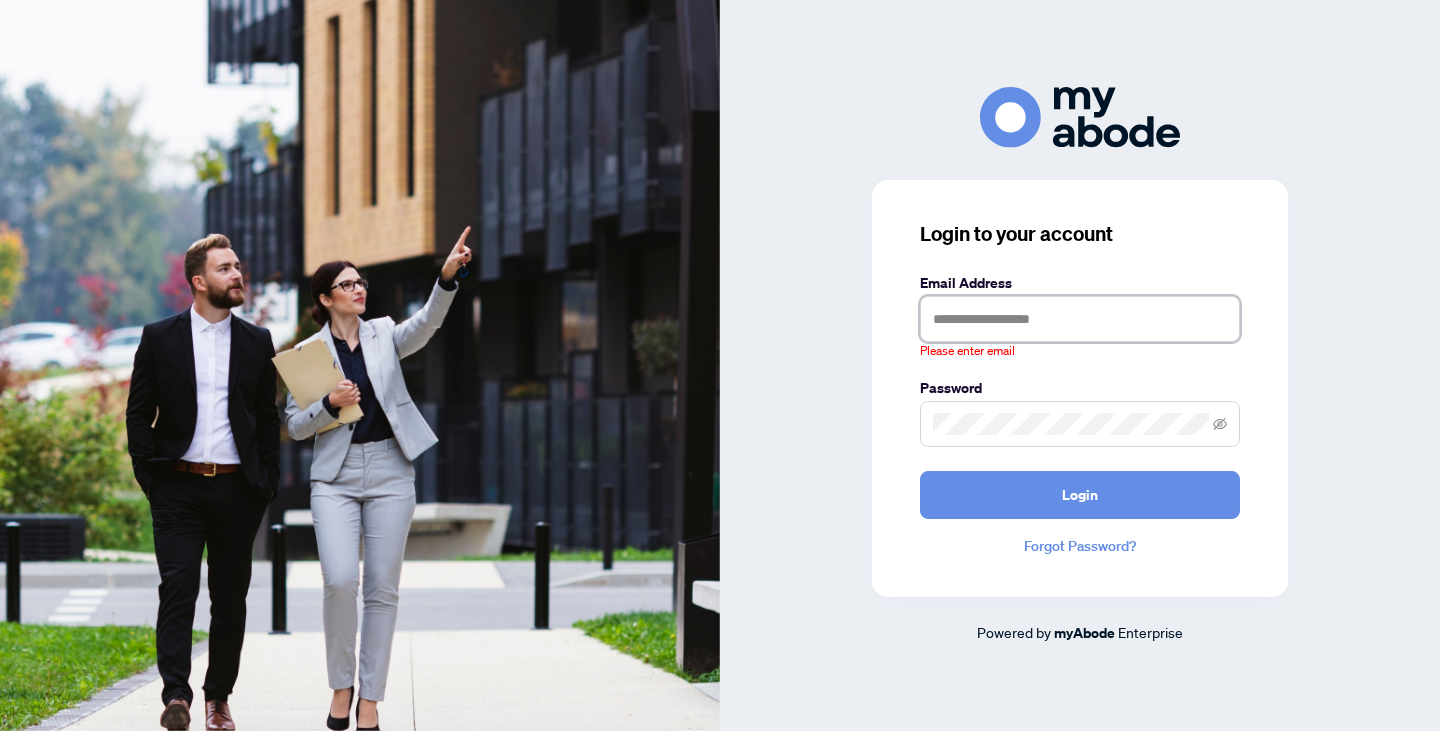 click at bounding box center (1080, 319) 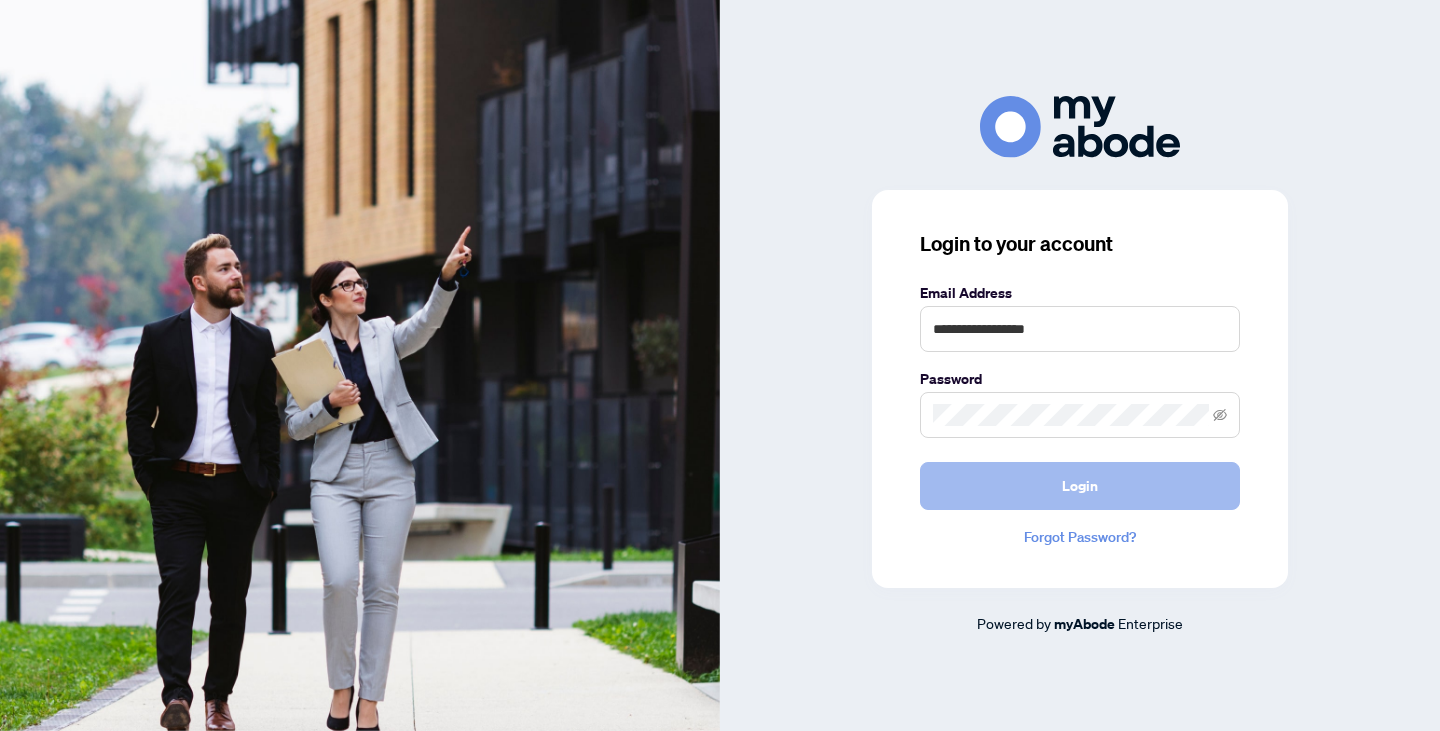 click on "Login" at bounding box center (1080, 486) 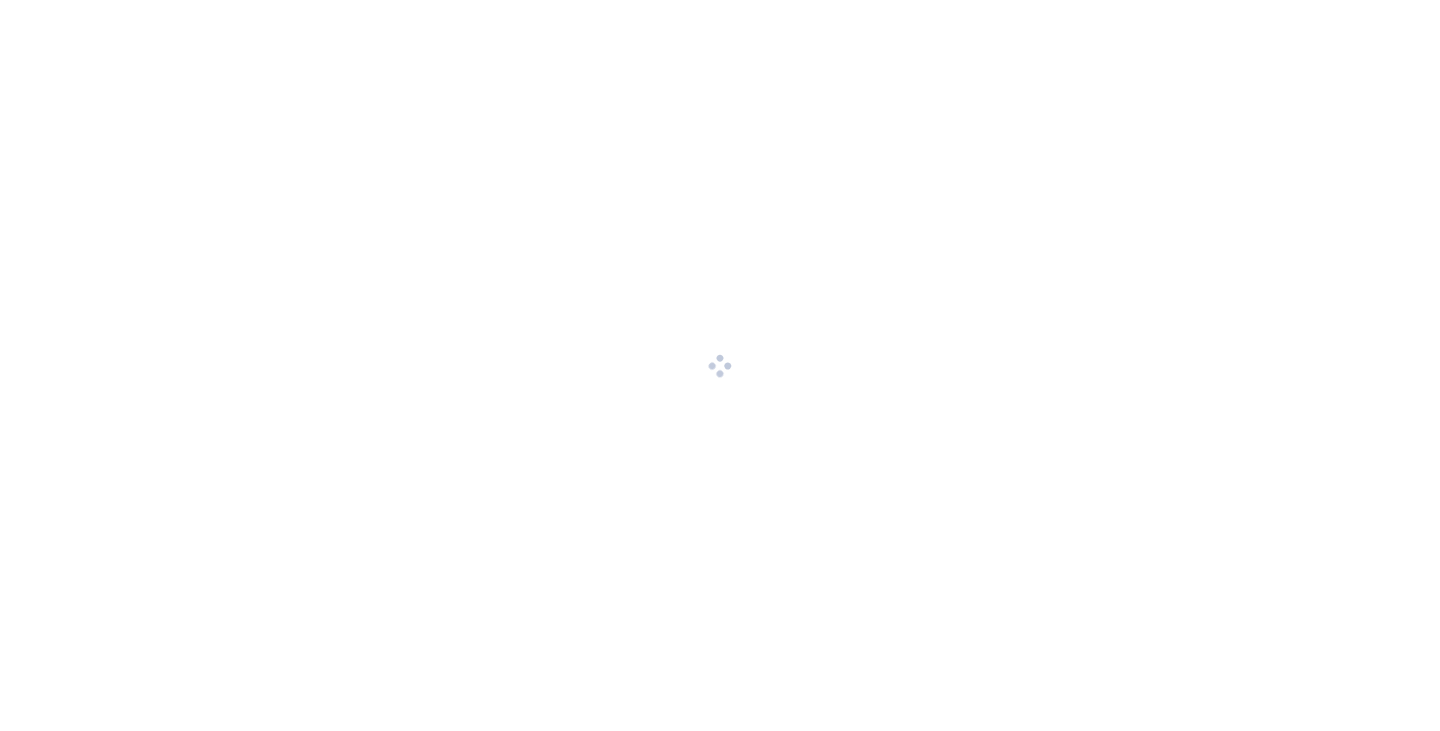 scroll, scrollTop: 0, scrollLeft: 0, axis: both 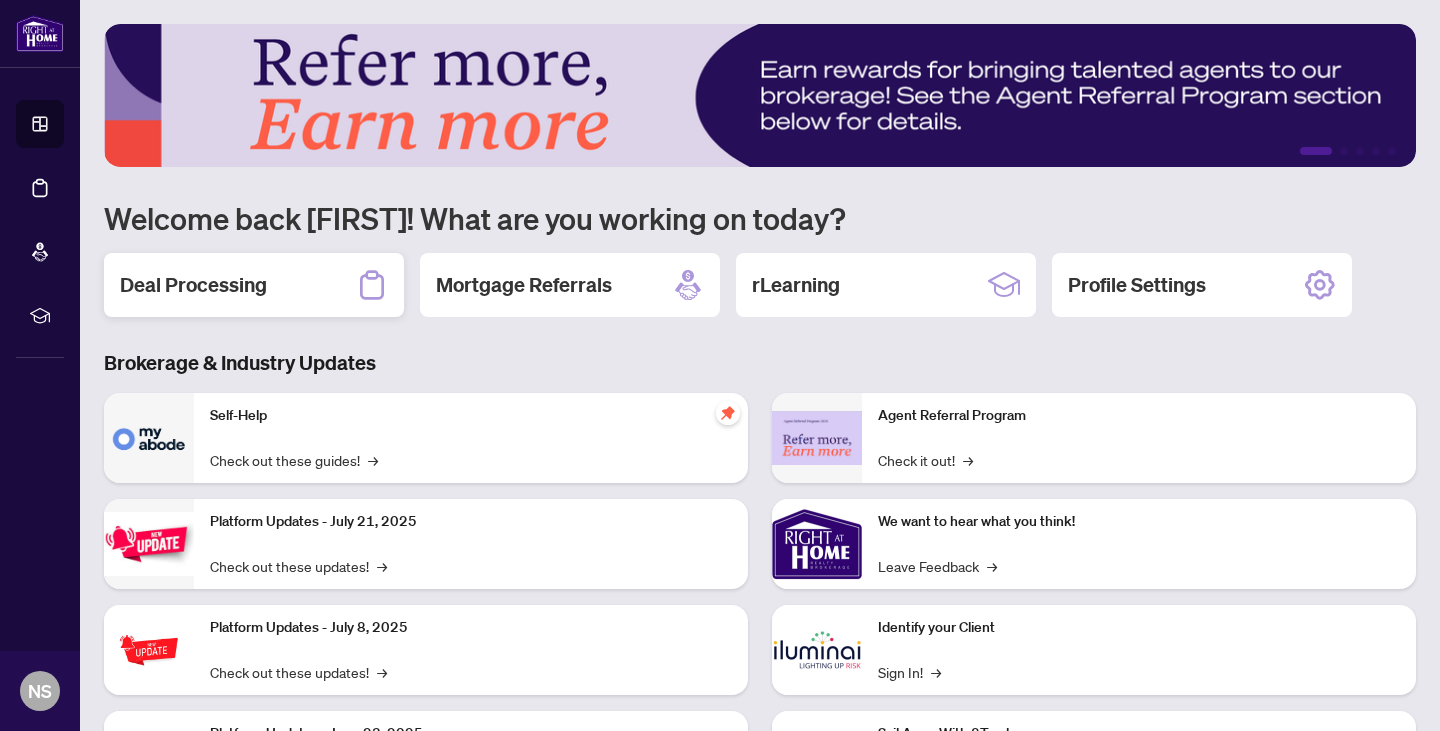 click on "Deal Processing" at bounding box center [254, 285] 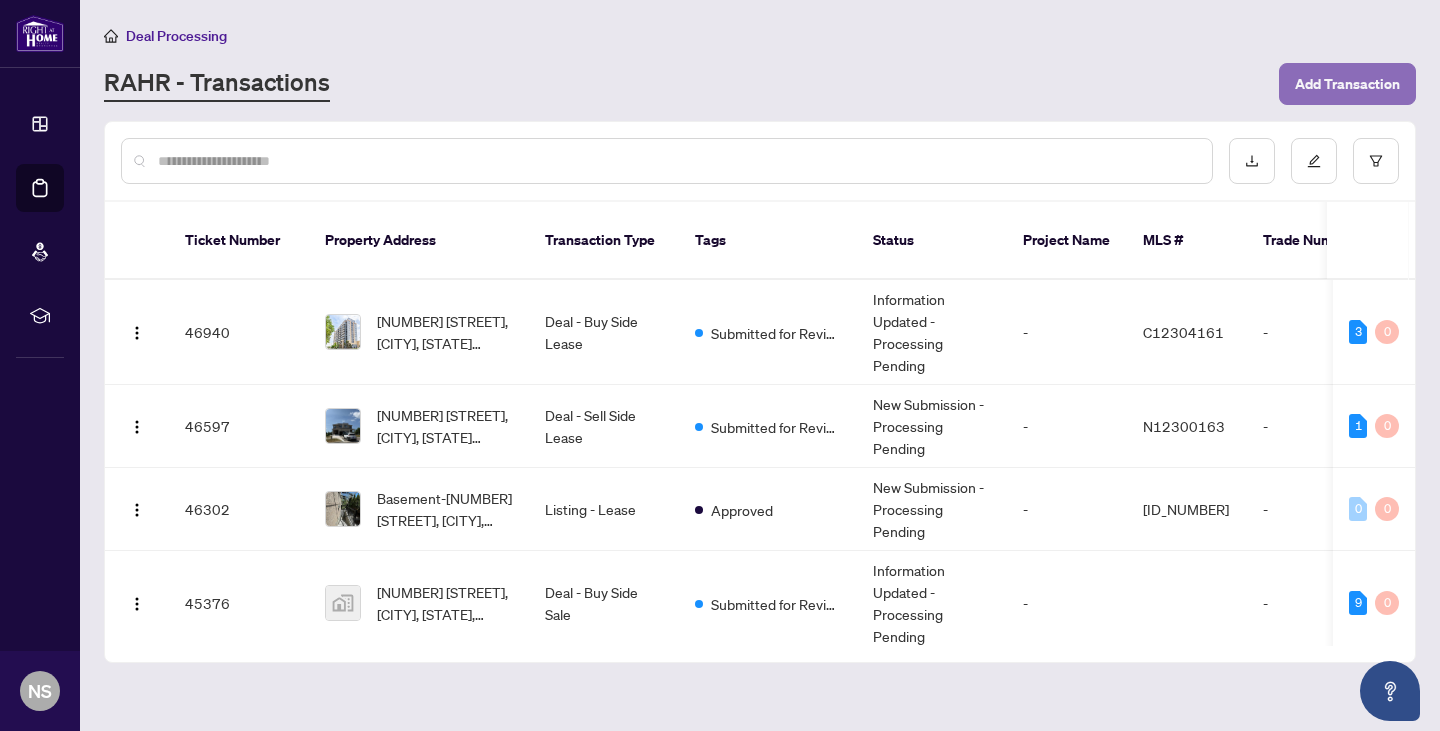 click on "Add Transaction" at bounding box center (1347, 84) 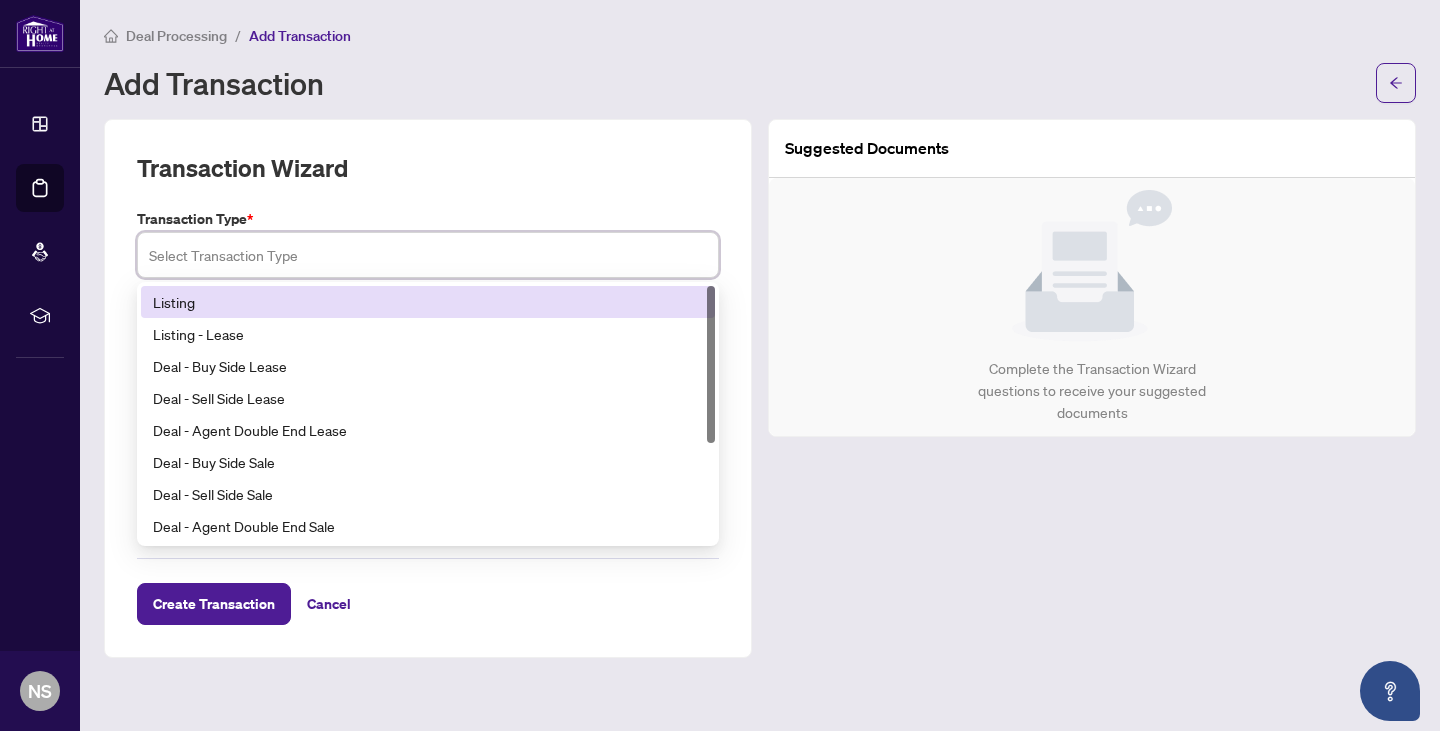 click at bounding box center [428, 255] 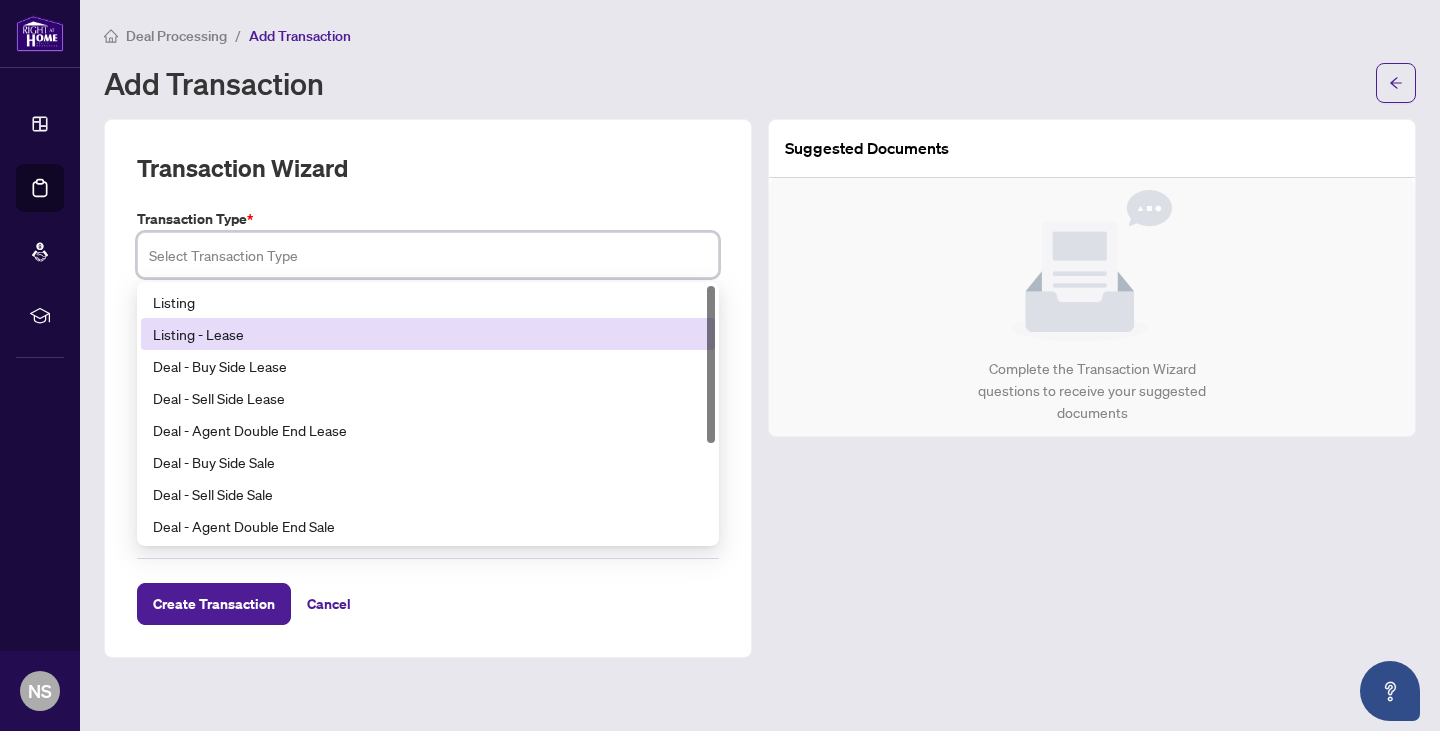 click on "Listing - Lease" at bounding box center [428, 334] 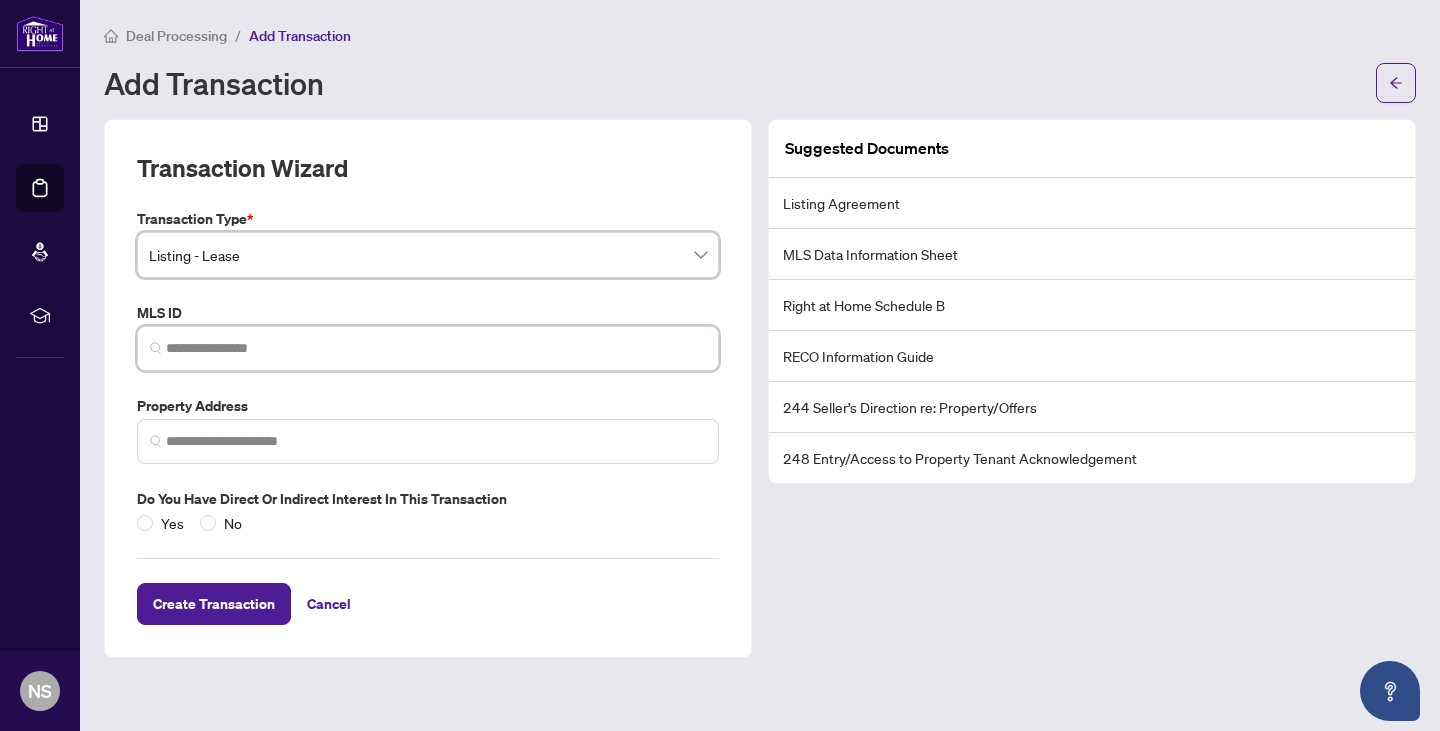 click at bounding box center (436, 348) 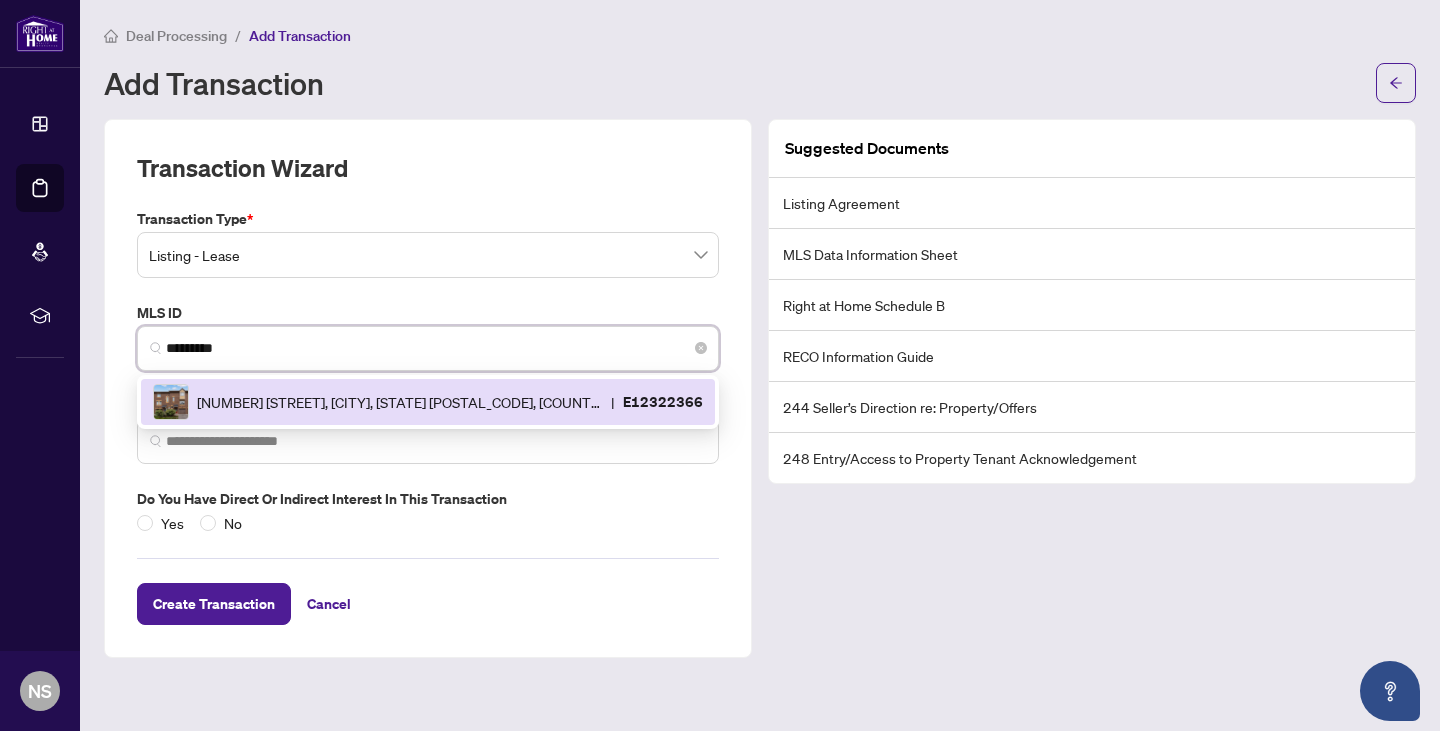 click on "1735 Walnut Lane, Pickering, Ontario L1V 6Z8, Canada" at bounding box center [400, 402] 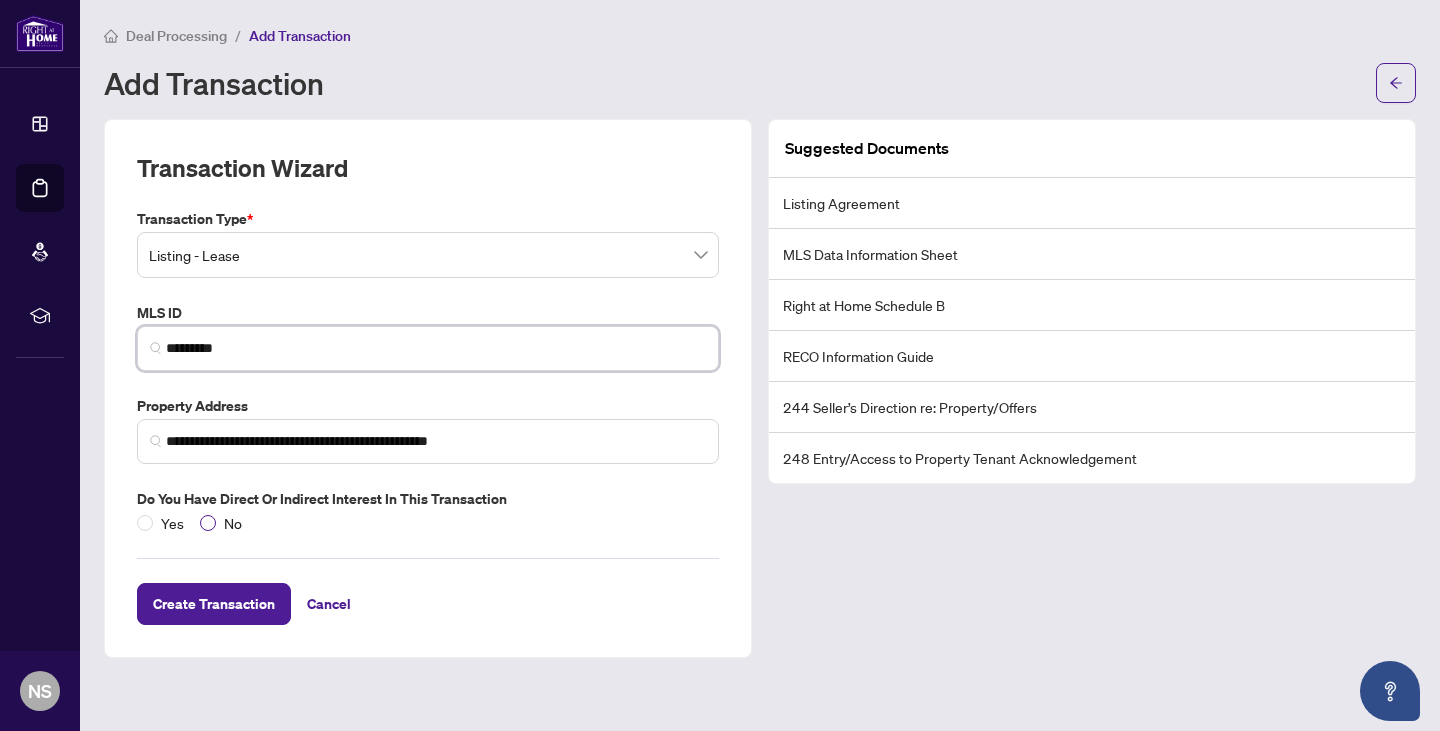 type on "*********" 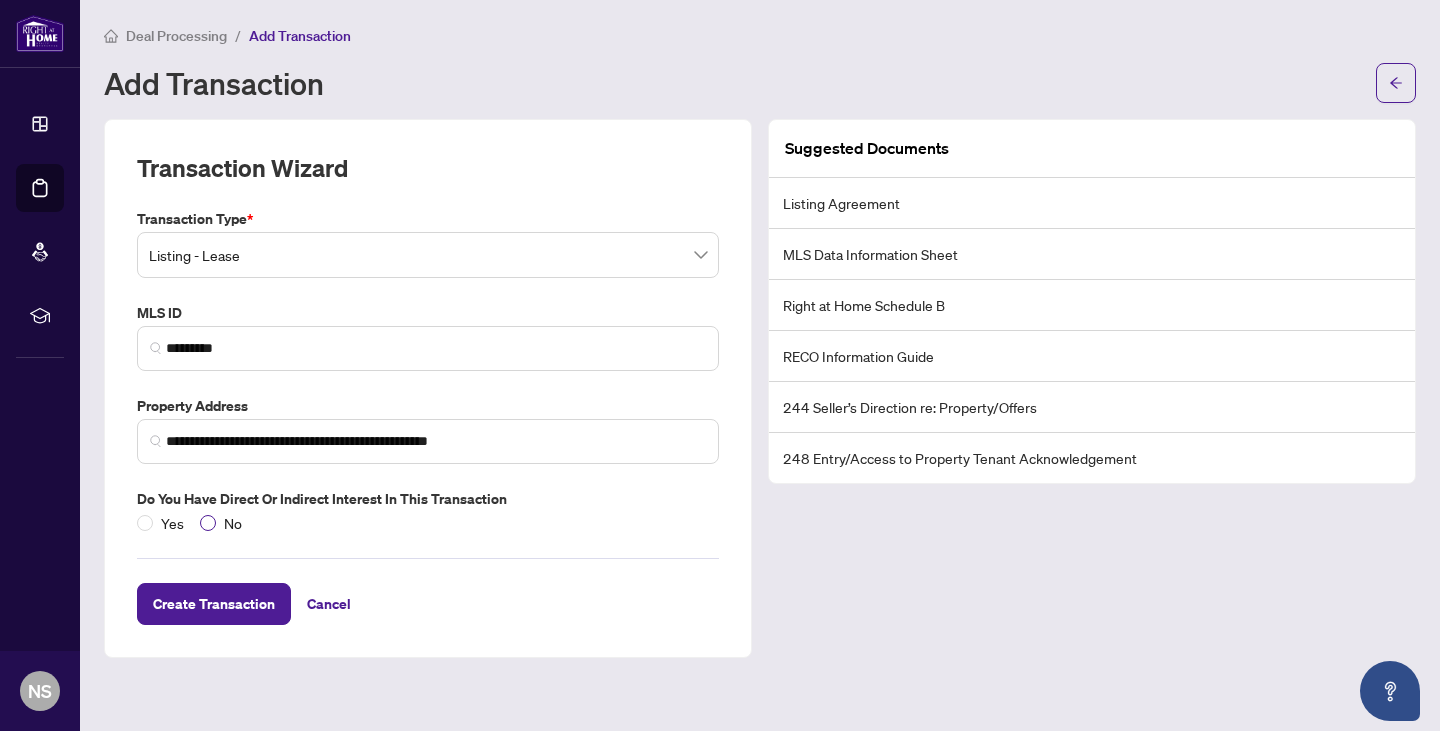 click on "No" at bounding box center (233, 523) 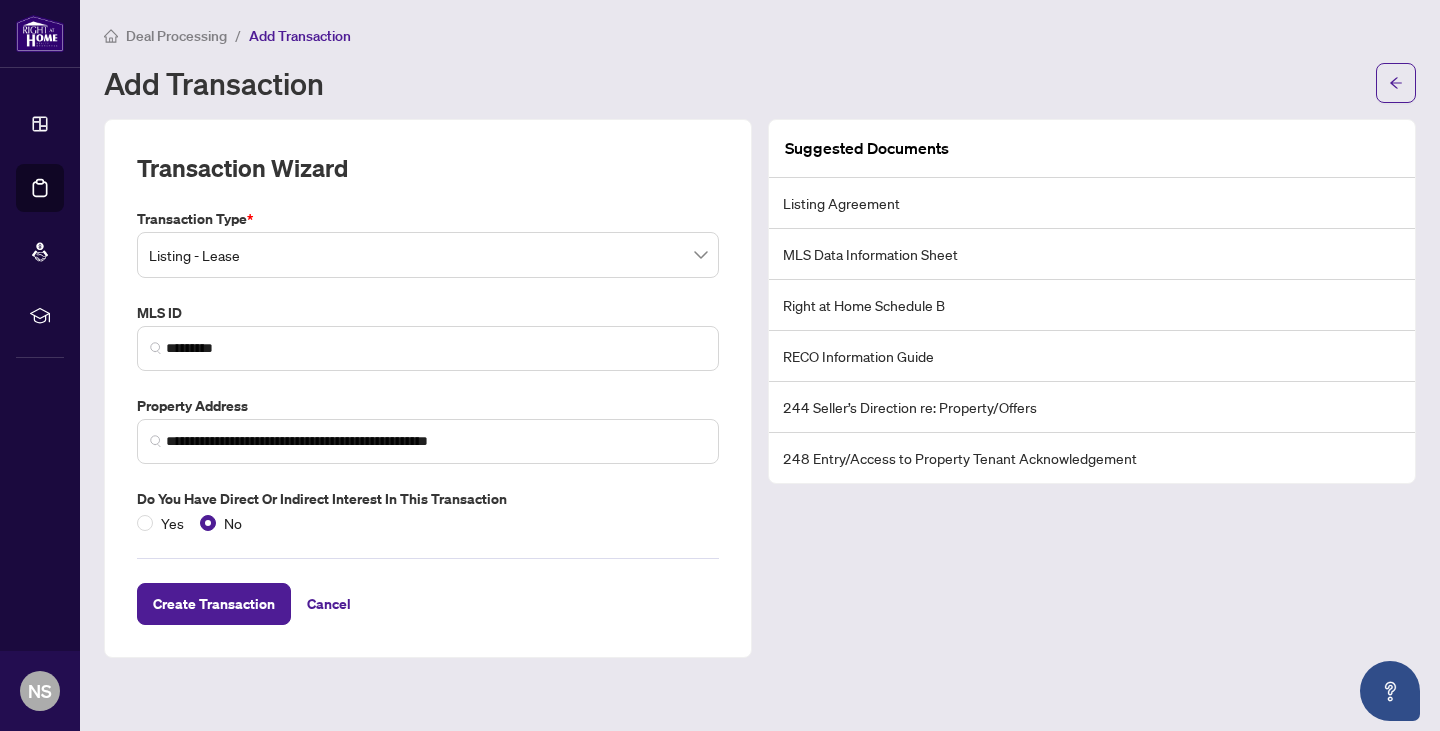 click on "**********" at bounding box center [428, 388] 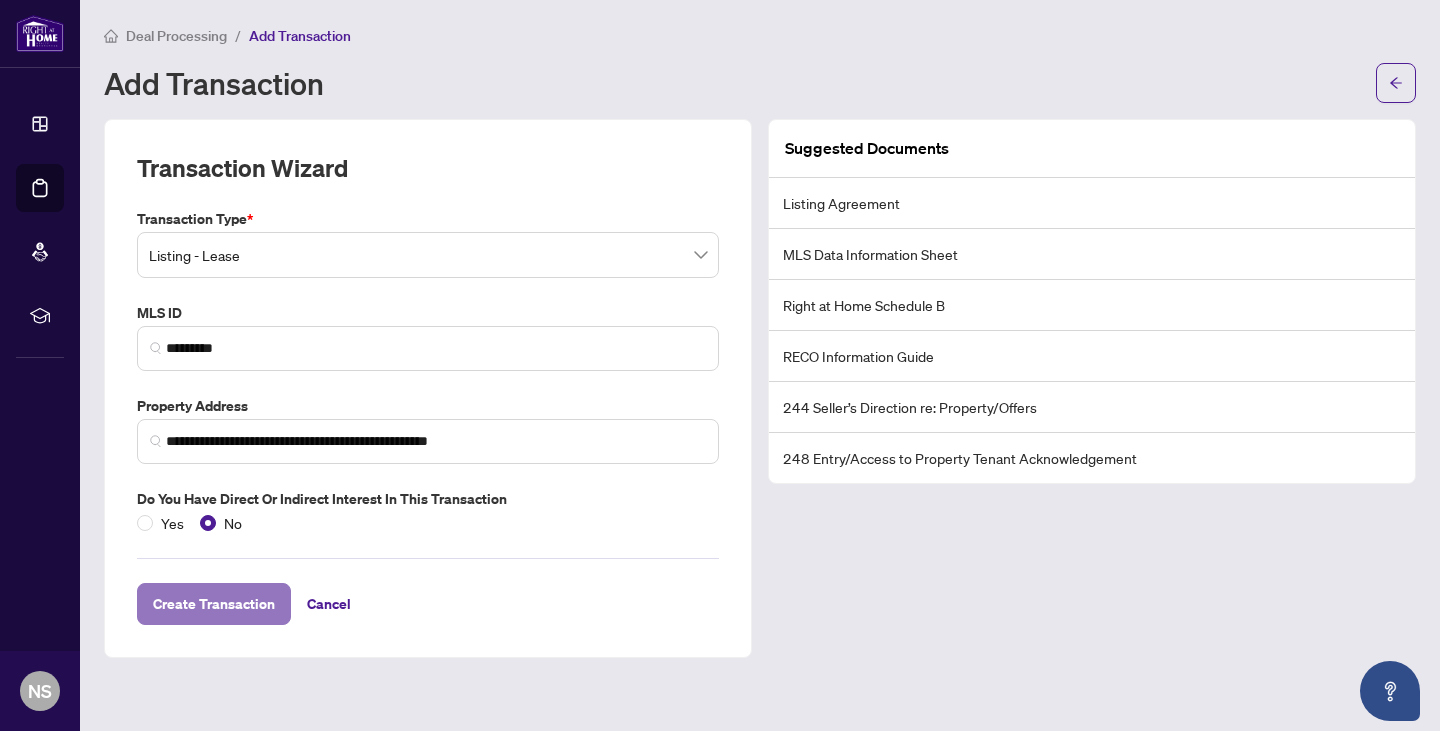 click on "Create Transaction" at bounding box center [214, 604] 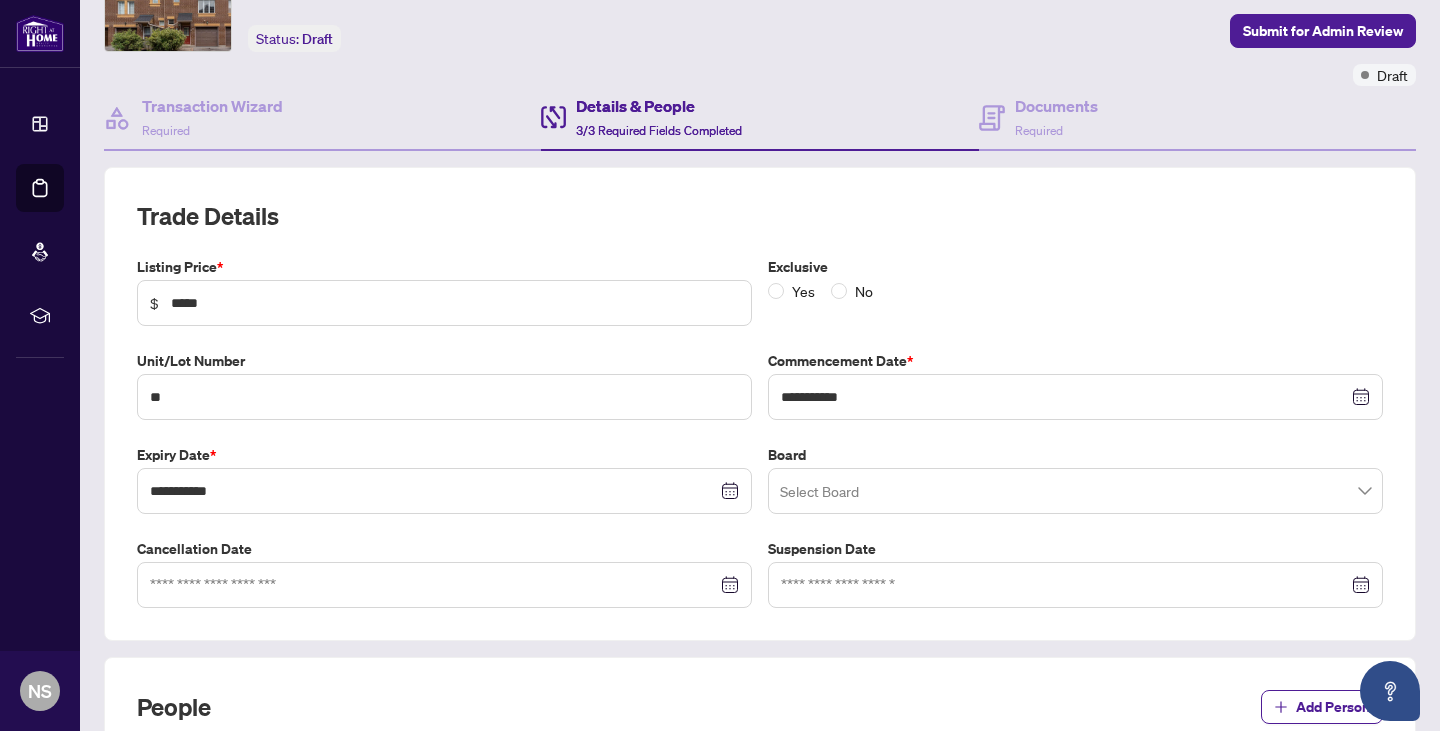 scroll, scrollTop: 108, scrollLeft: 0, axis: vertical 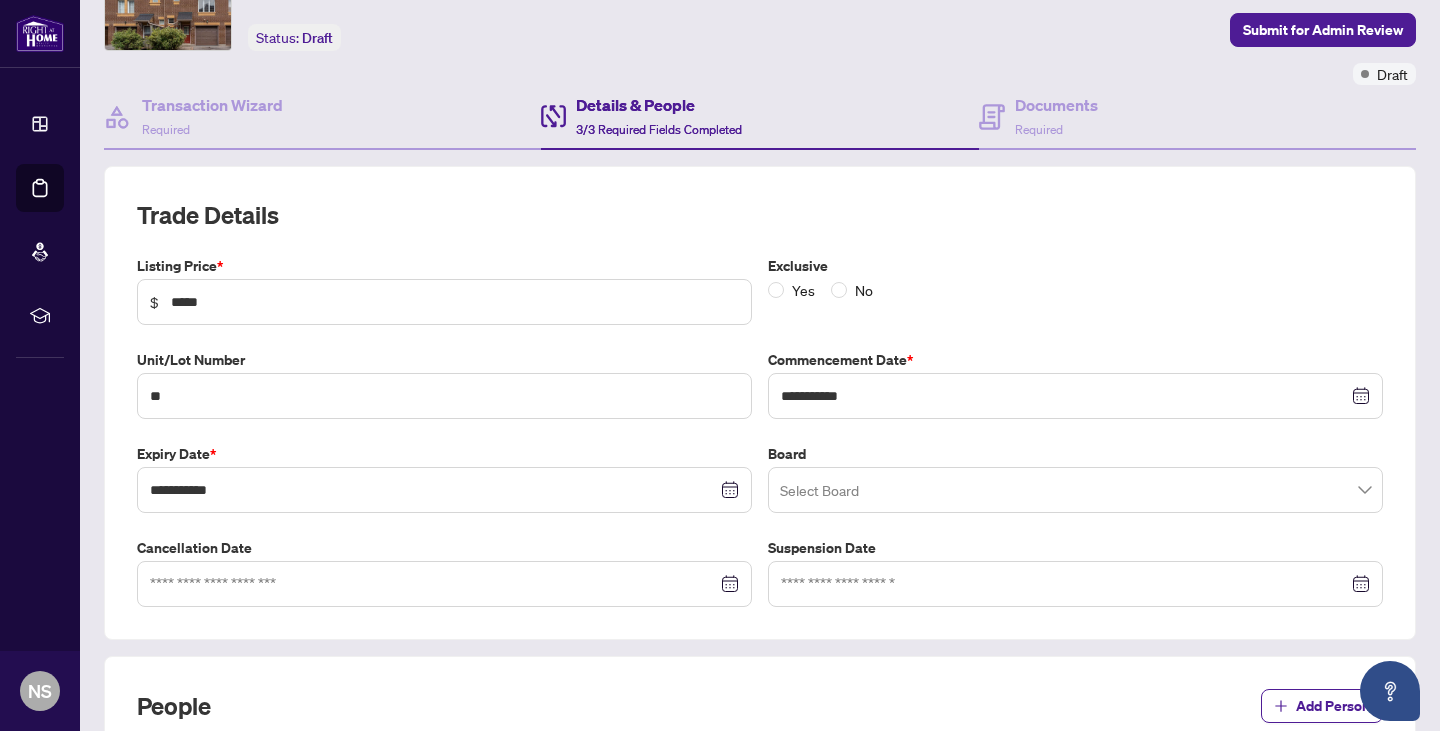 click on "Yes No" at bounding box center (828, 290) 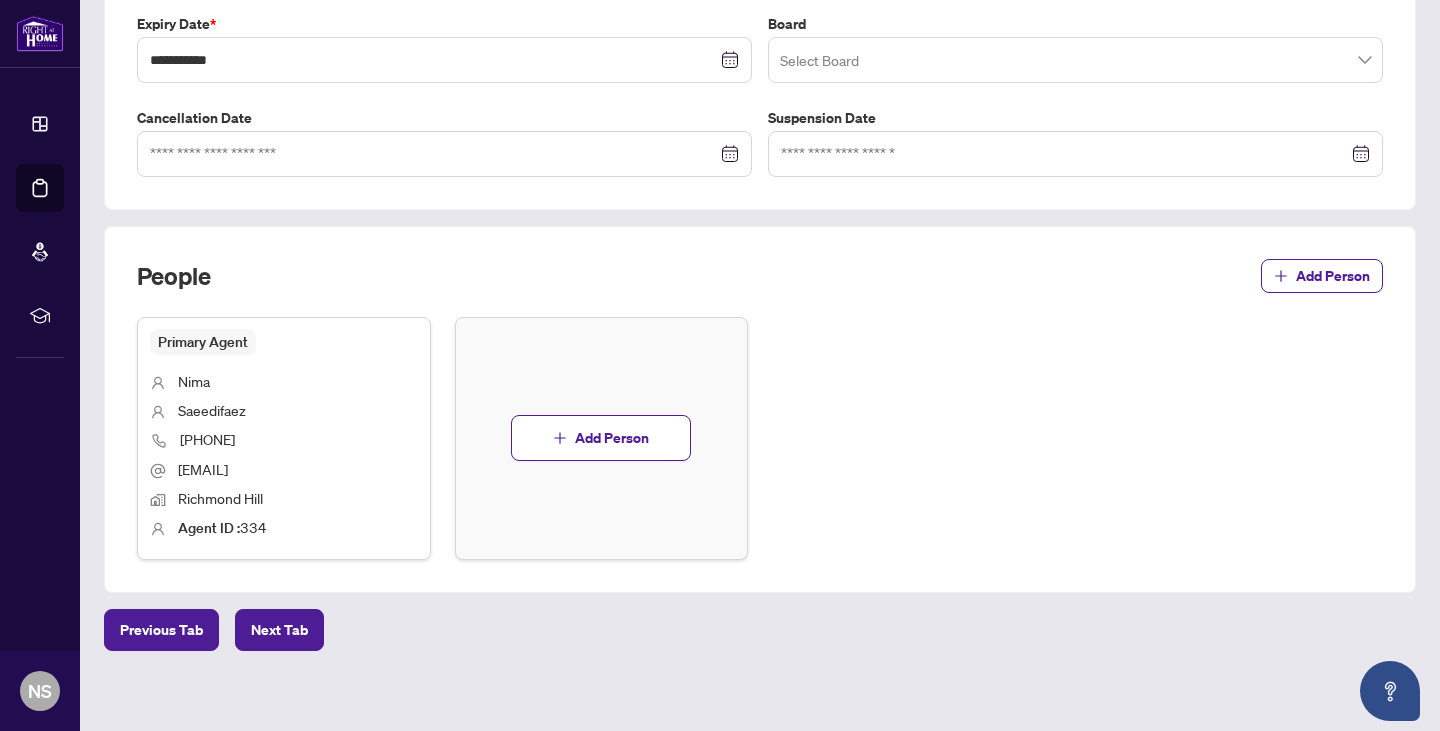 scroll, scrollTop: 546, scrollLeft: 0, axis: vertical 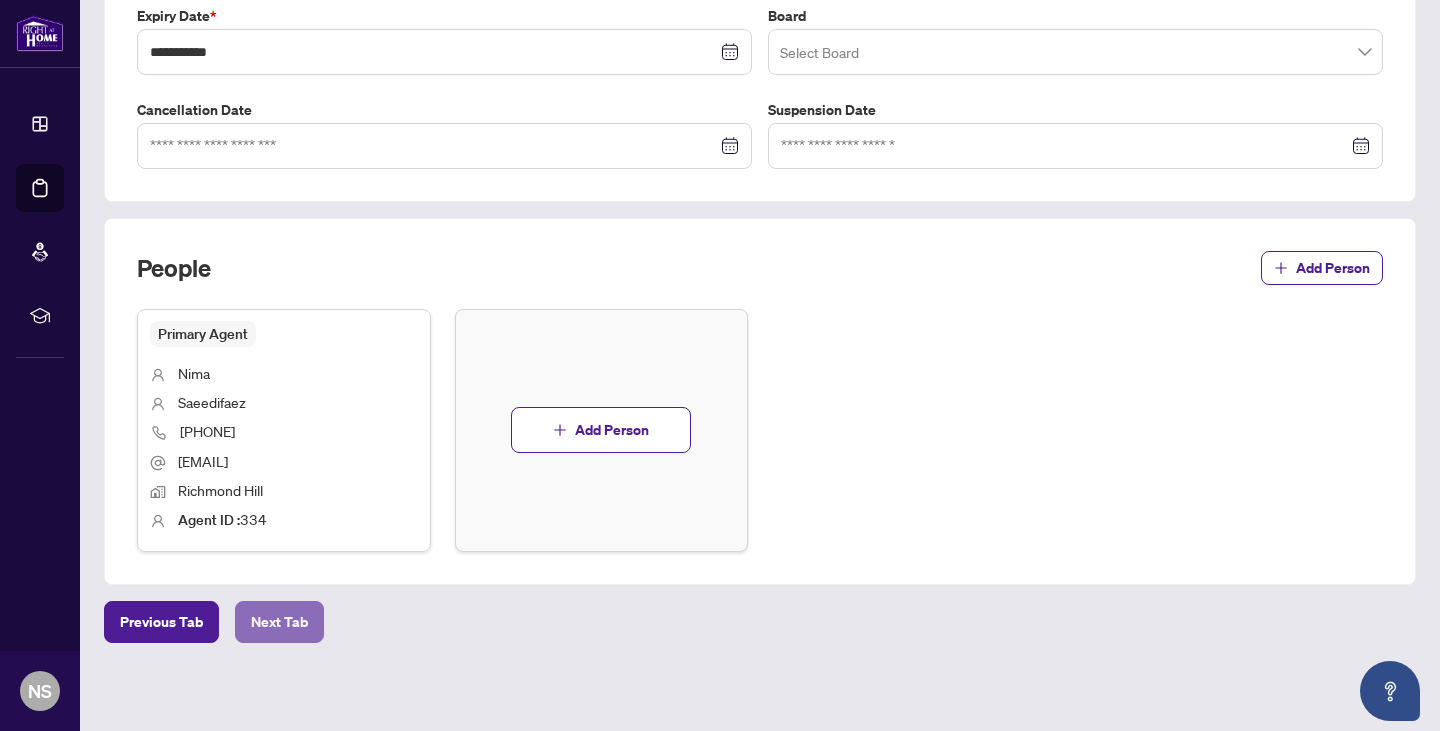 click on "Next Tab" at bounding box center [279, 622] 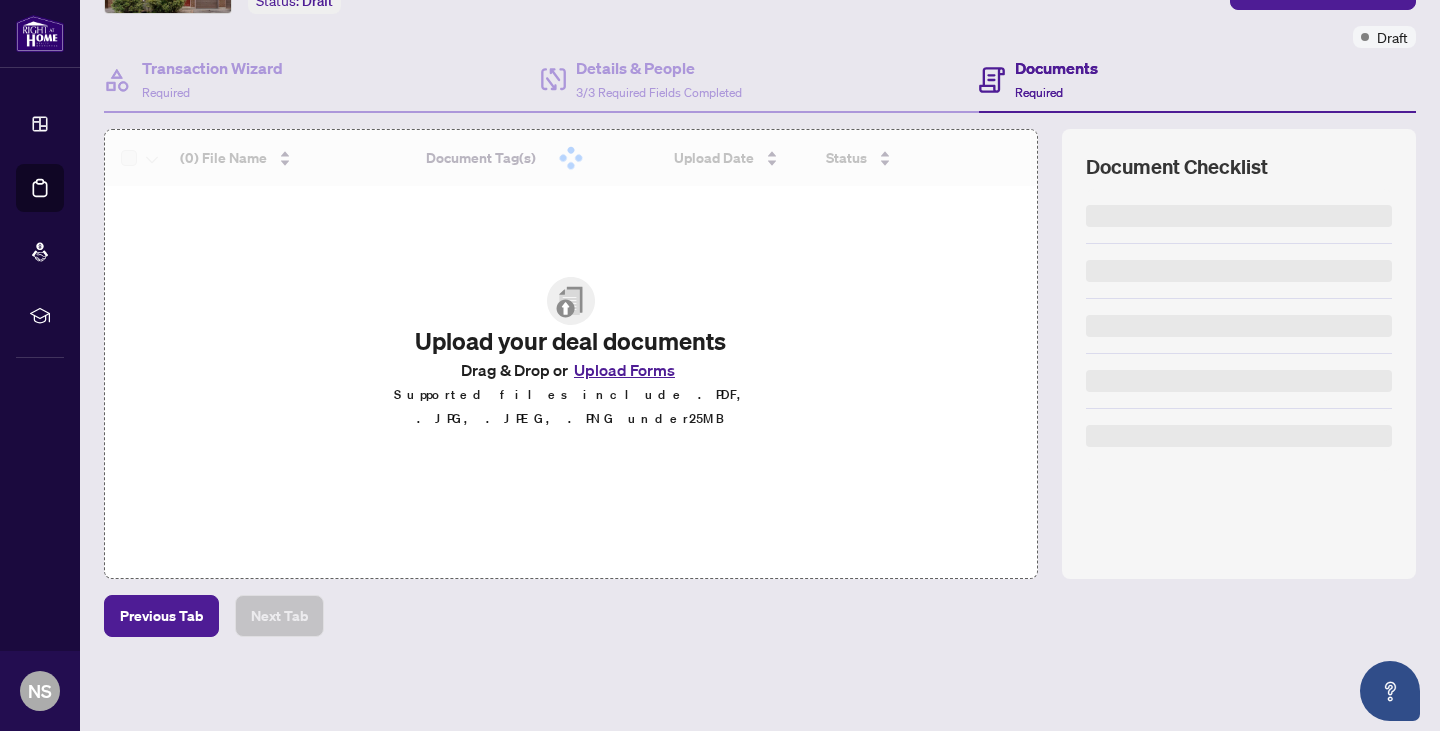 scroll, scrollTop: 0, scrollLeft: 0, axis: both 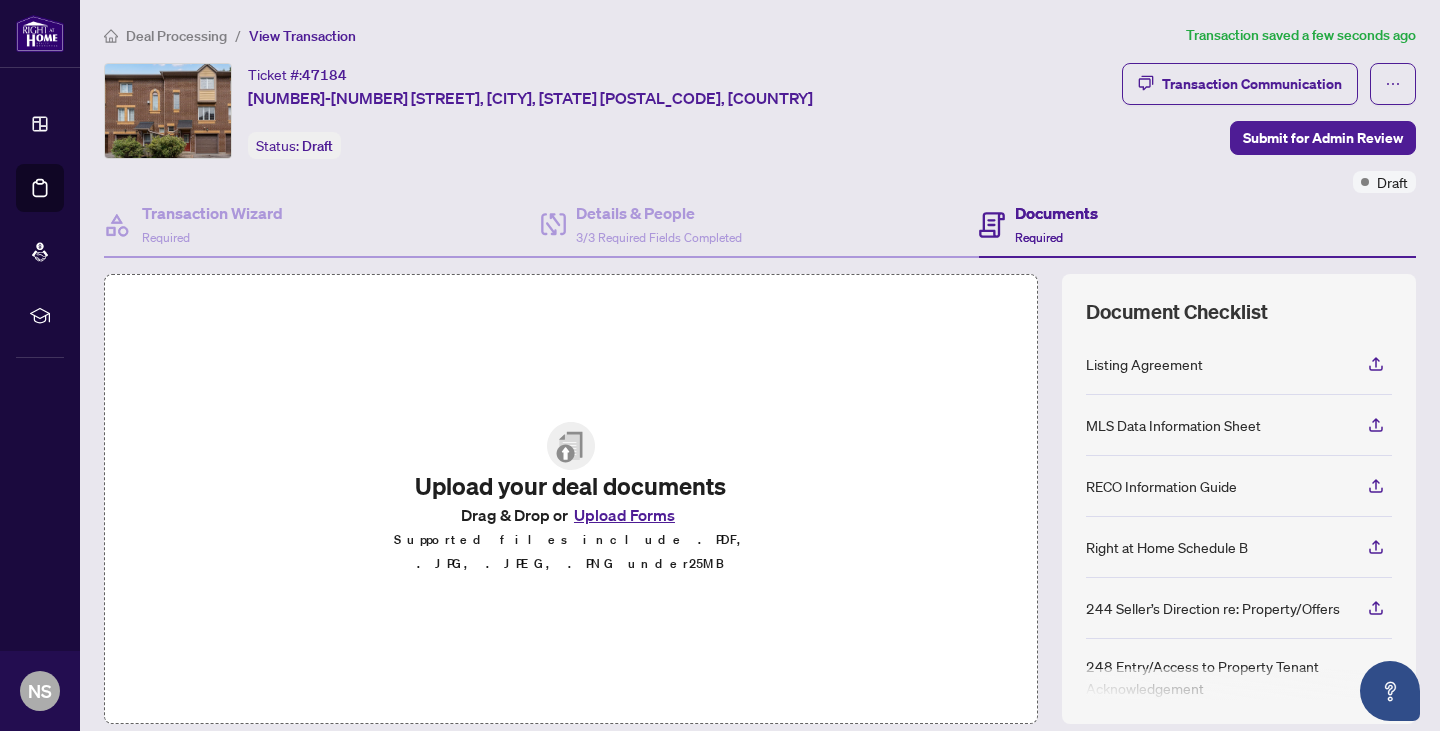 click on "Upload Forms" at bounding box center (624, 515) 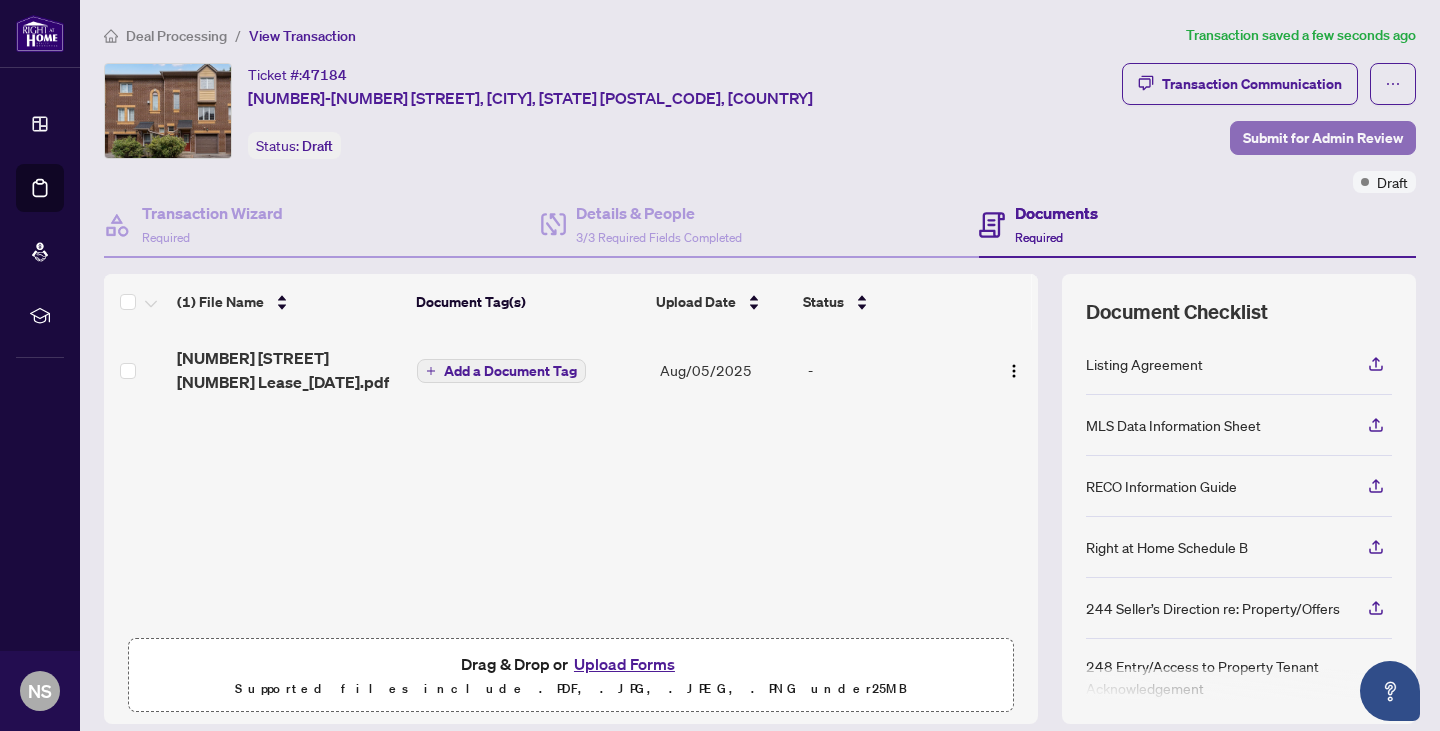 click on "Submit for Admin Review" at bounding box center (1323, 138) 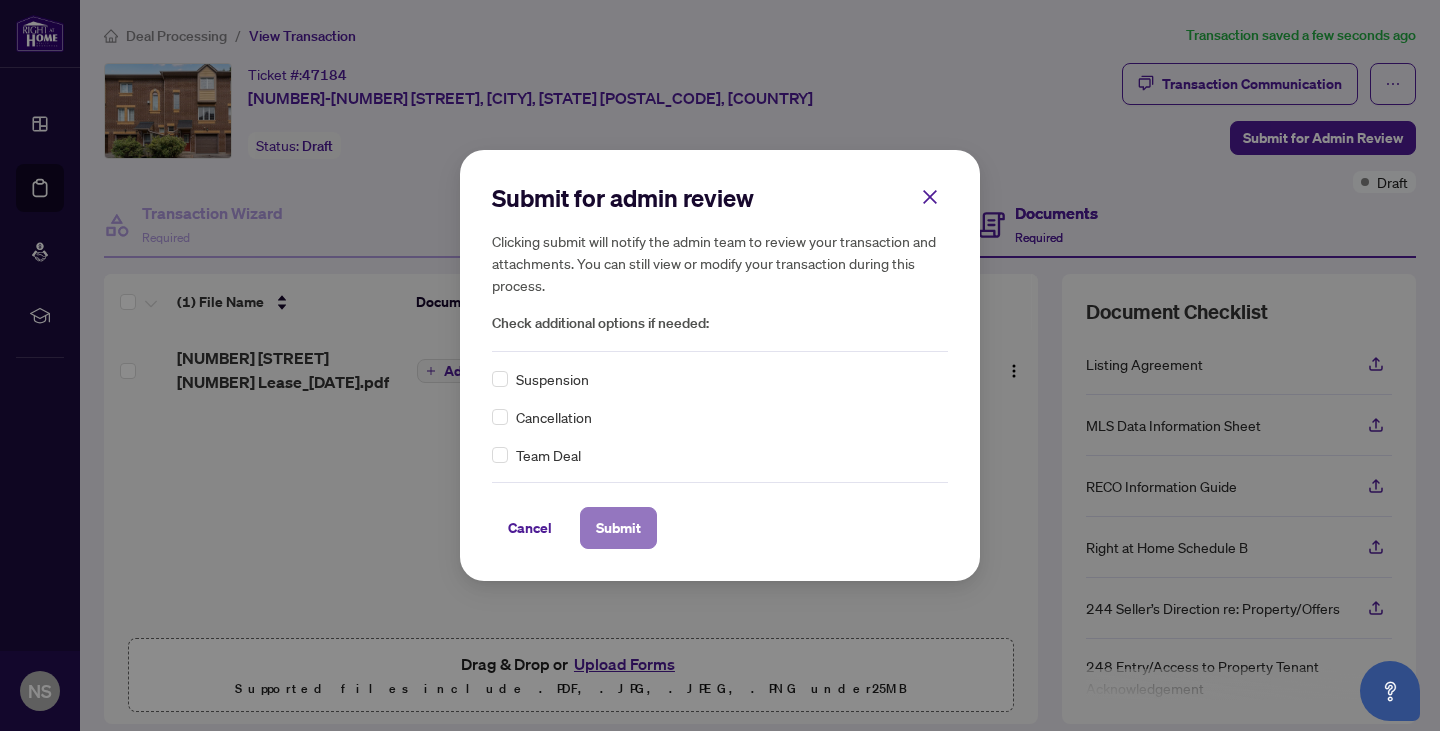 click on "Submit" at bounding box center [618, 528] 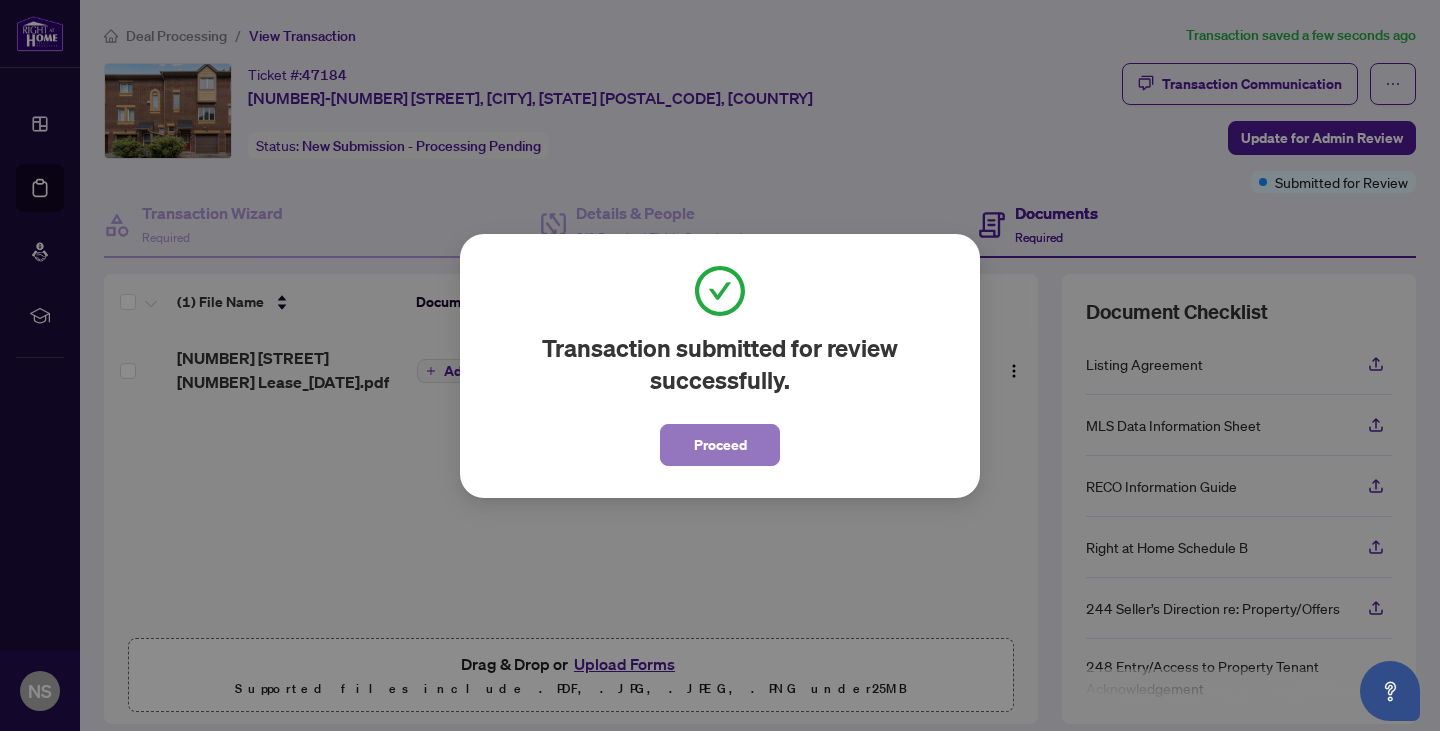 click on "Proceed" at bounding box center (720, 445) 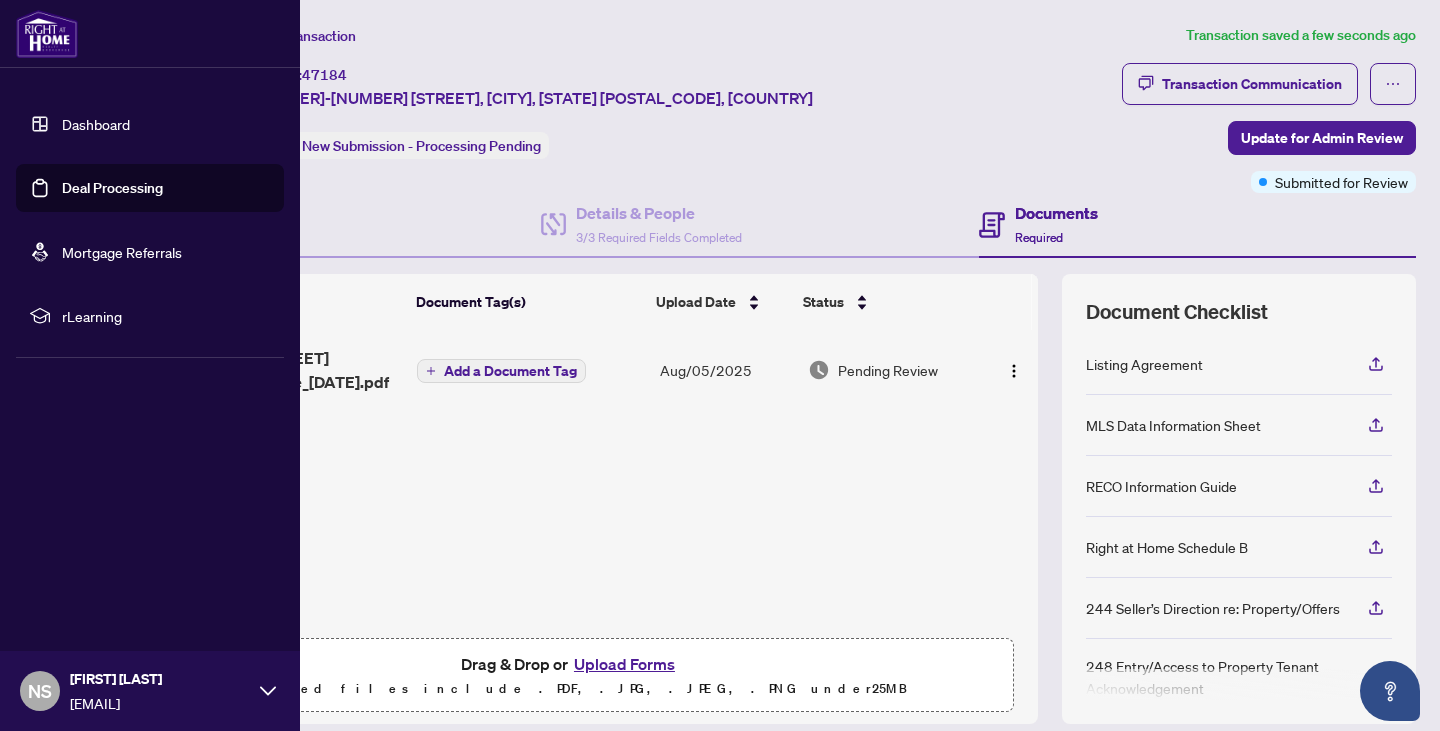 click on "Dashboard" at bounding box center [96, 124] 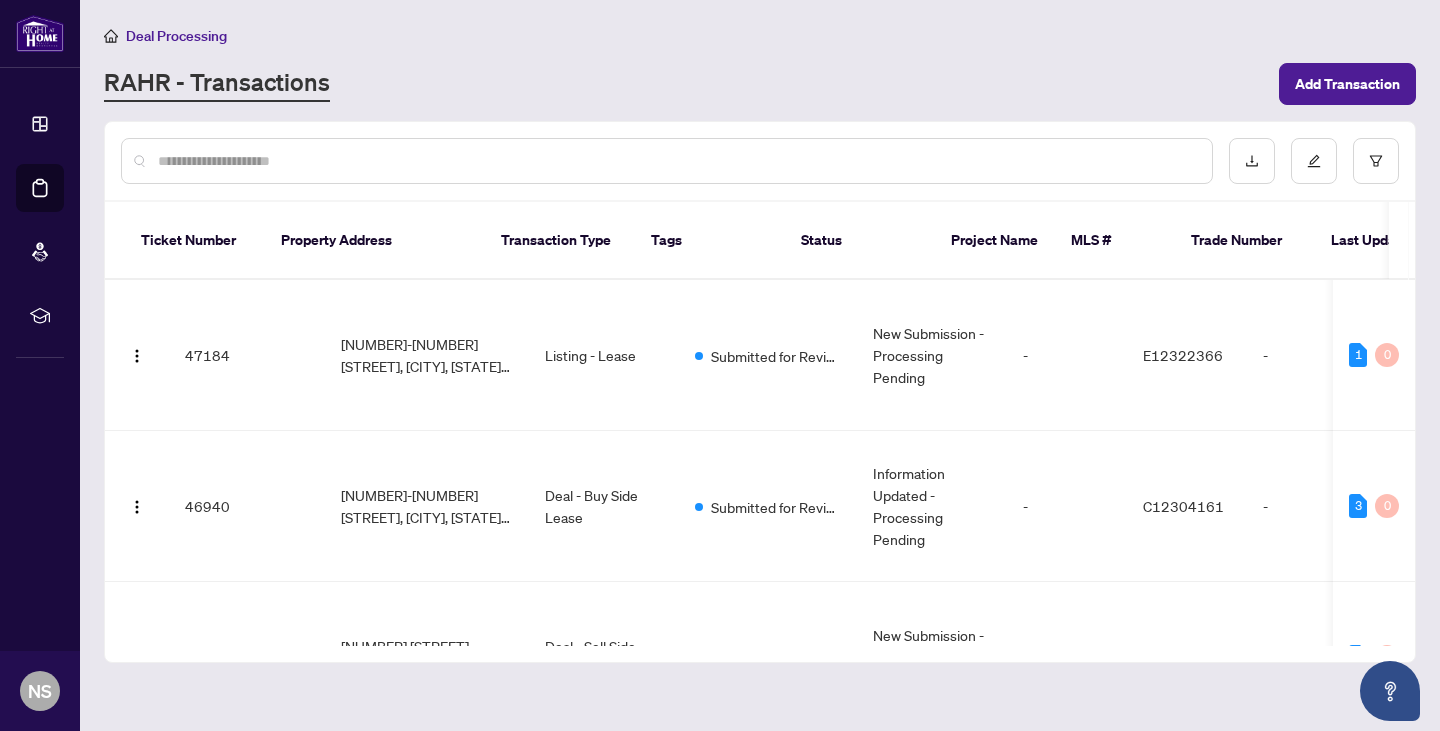 scroll, scrollTop: 0, scrollLeft: 0, axis: both 